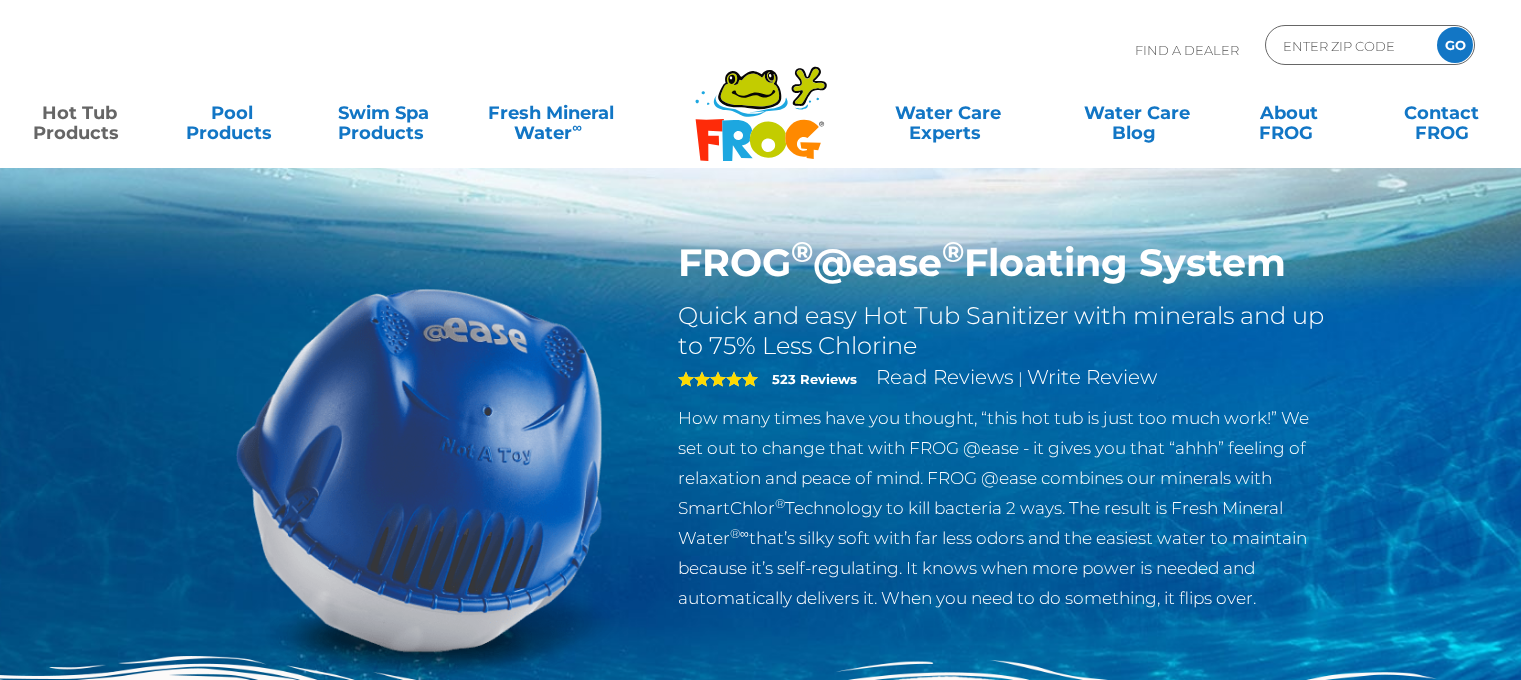 scroll, scrollTop: 0, scrollLeft: 0, axis: both 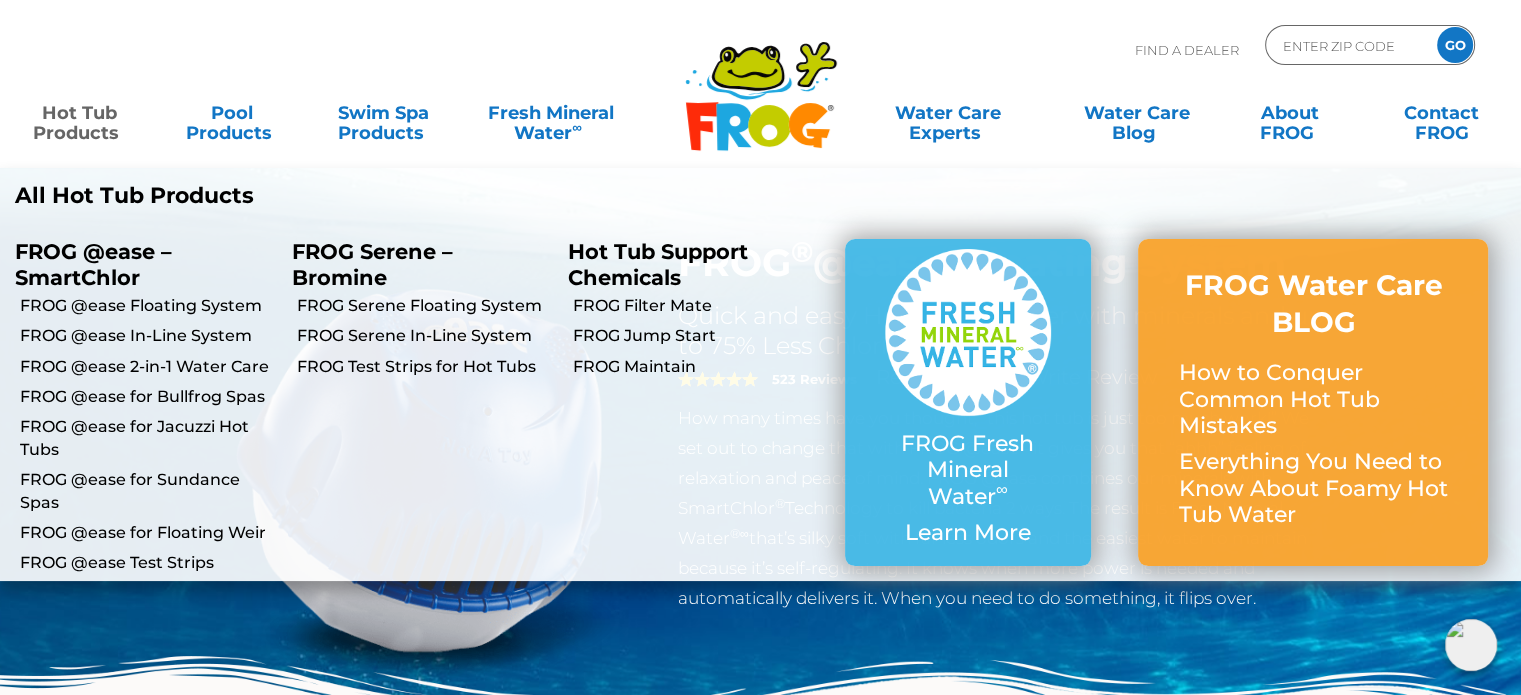 click on "Hot Tub  Products" at bounding box center (79, 113) 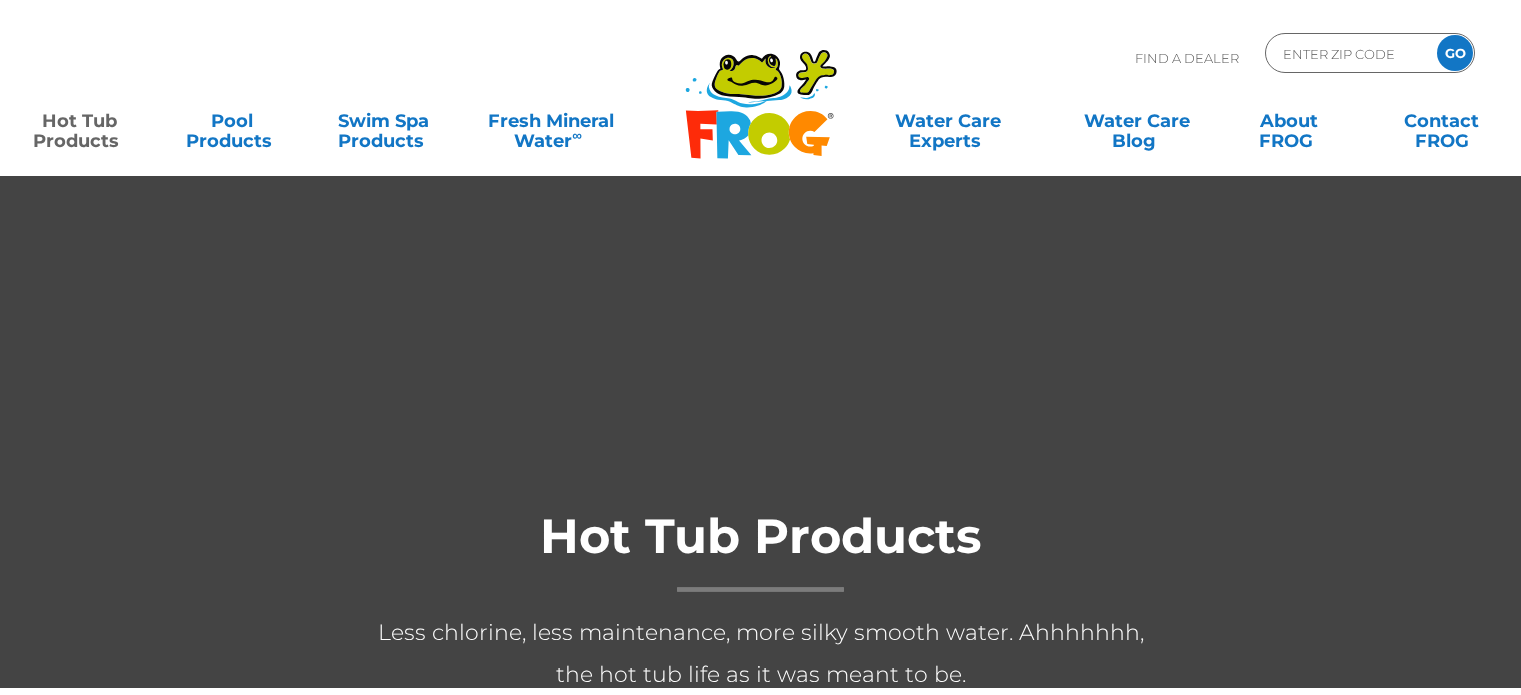 scroll, scrollTop: 0, scrollLeft: 0, axis: both 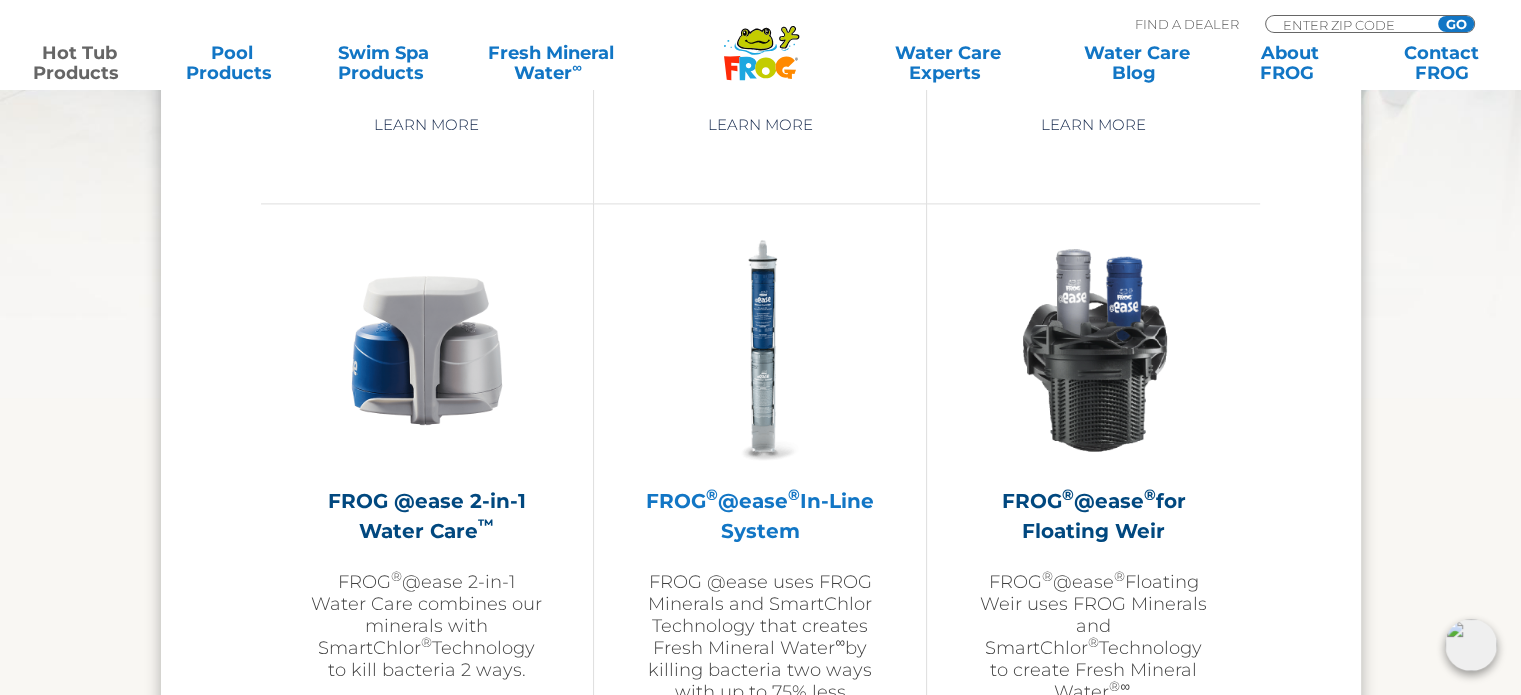 click on "FROG @ease uses FROG Minerals and SmartChlor Technology that creates Fresh Mineral Water ∞  by killing bacteria two ways with up to 75% less chlorine and a lot less work!" at bounding box center (760, 659) 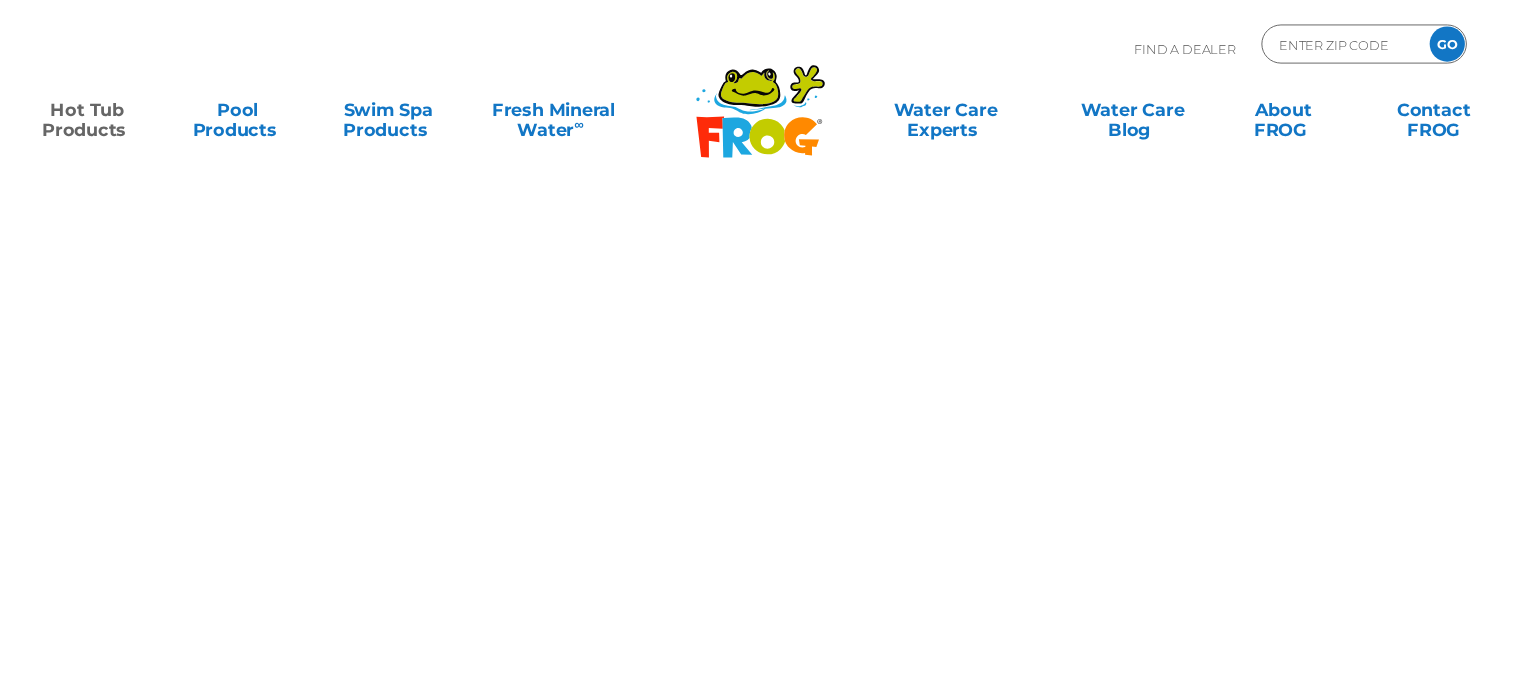 scroll, scrollTop: 0, scrollLeft: 0, axis: both 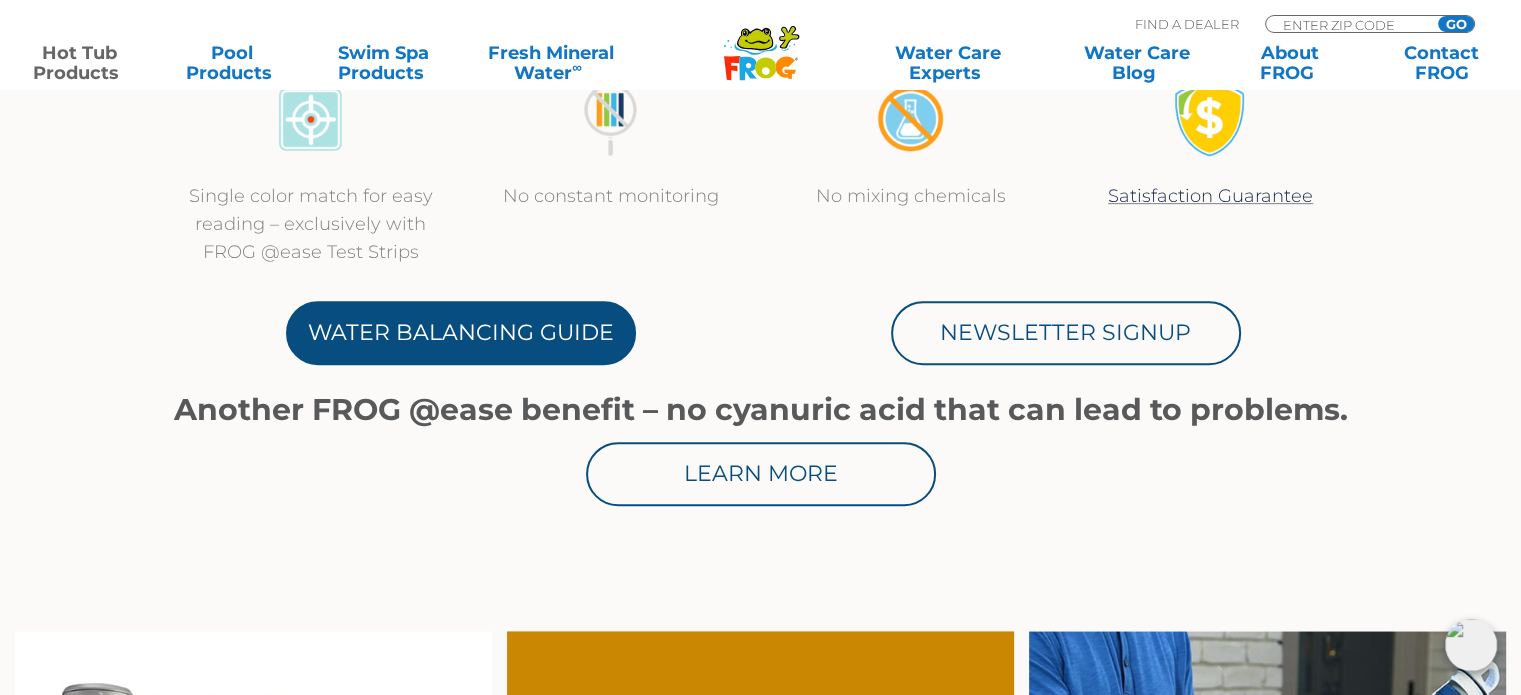 click on "Water Balancing Guide" at bounding box center [461, 333] 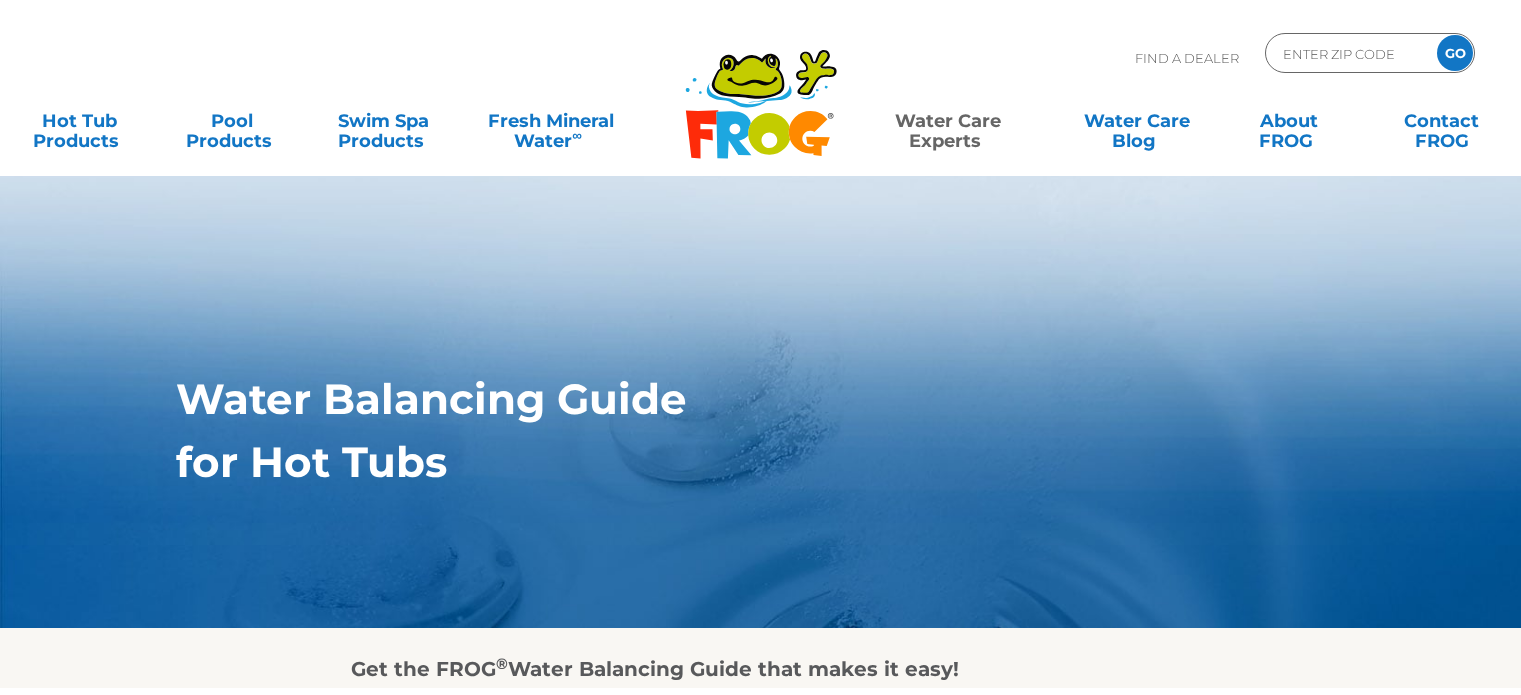 scroll, scrollTop: 0, scrollLeft: 0, axis: both 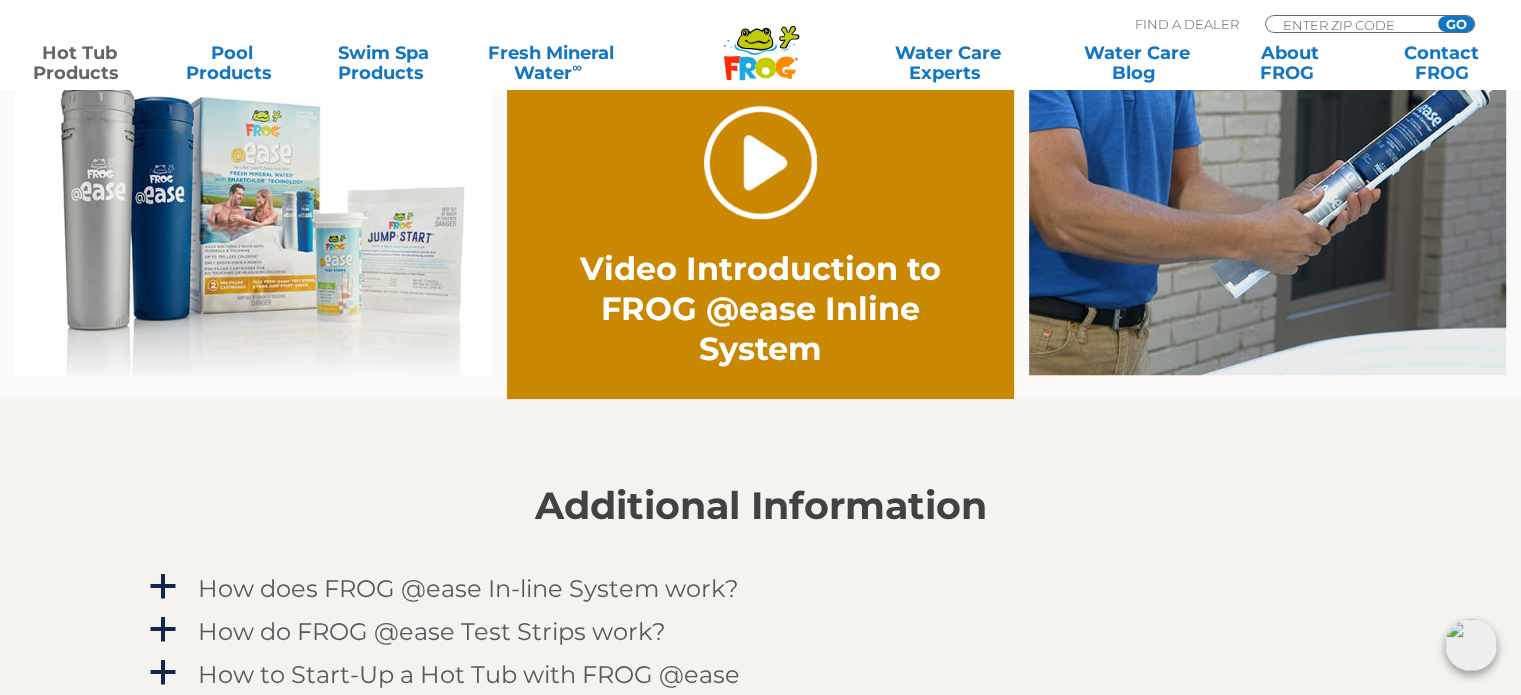 click on "." at bounding box center (760, 162) 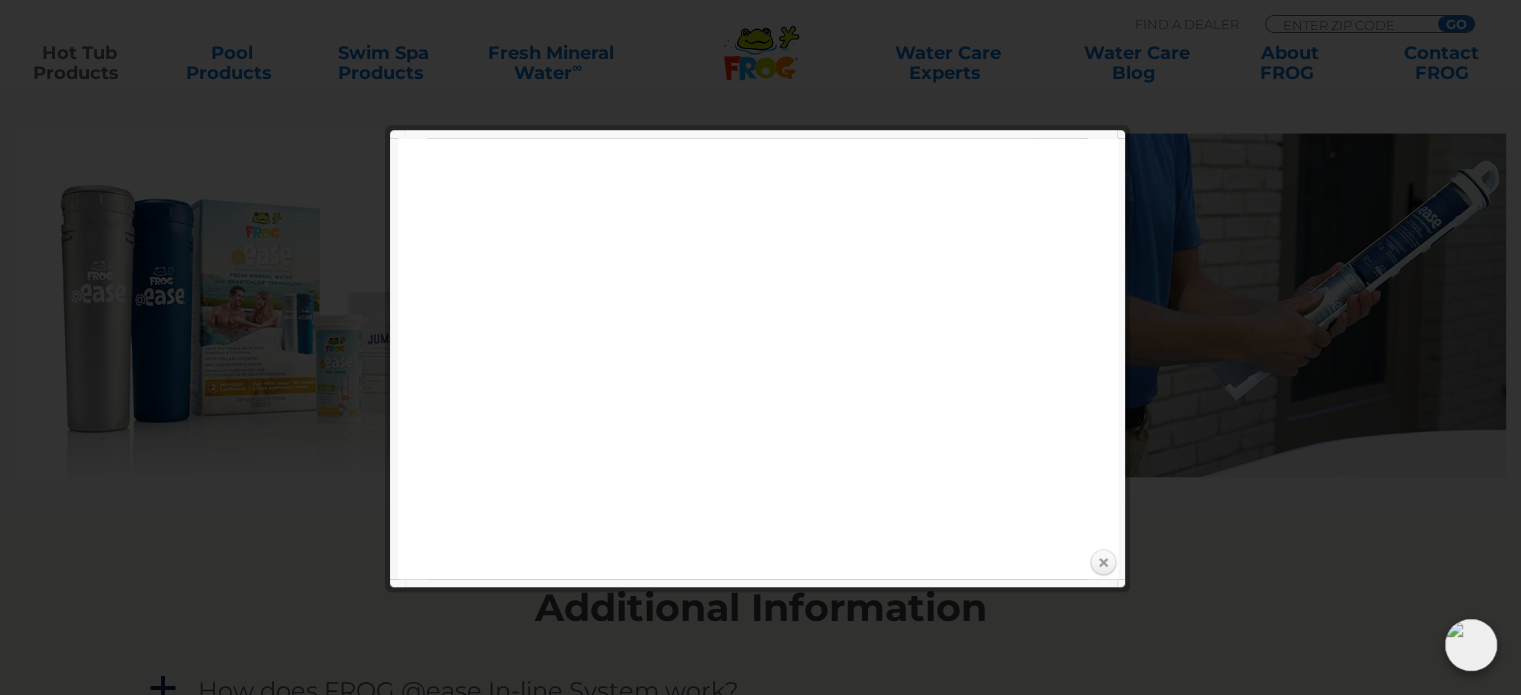 click on "Close" at bounding box center (1103, 563) 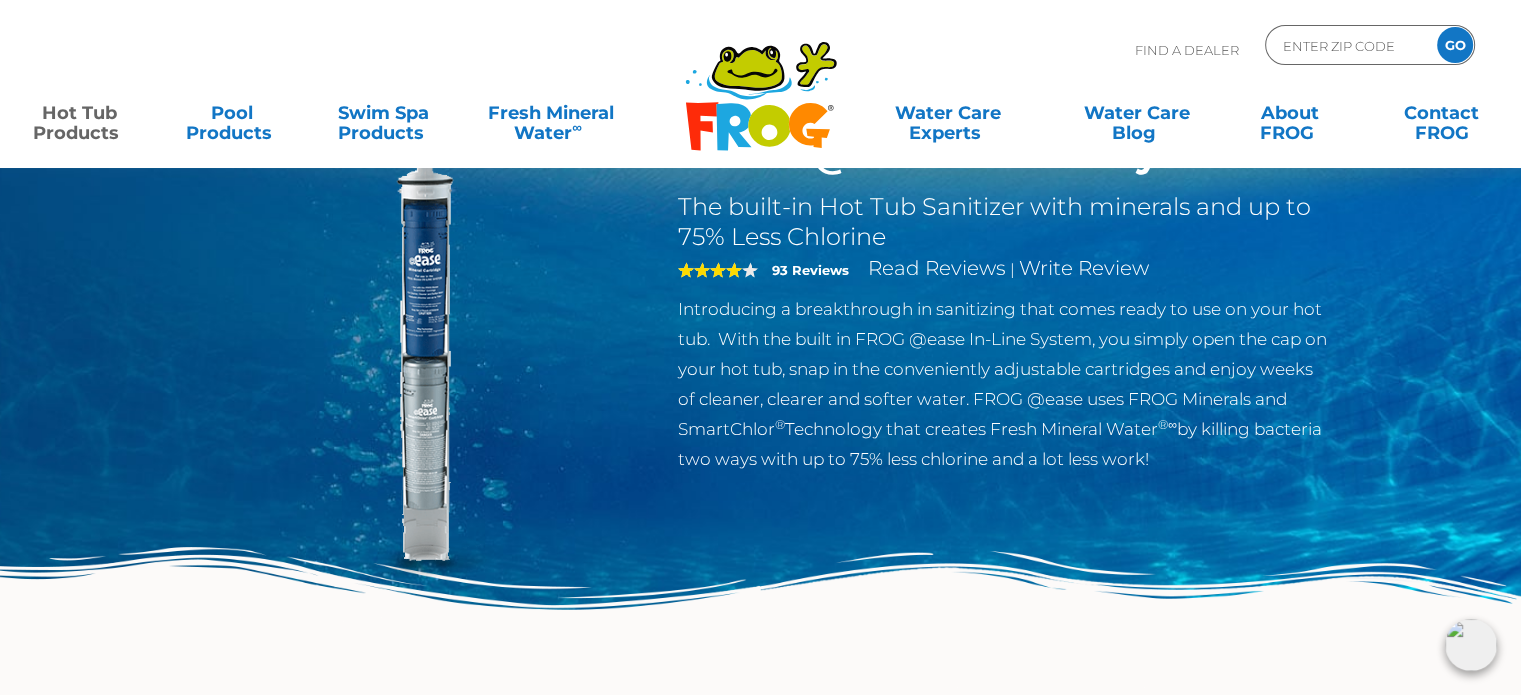 scroll, scrollTop: 0, scrollLeft: 0, axis: both 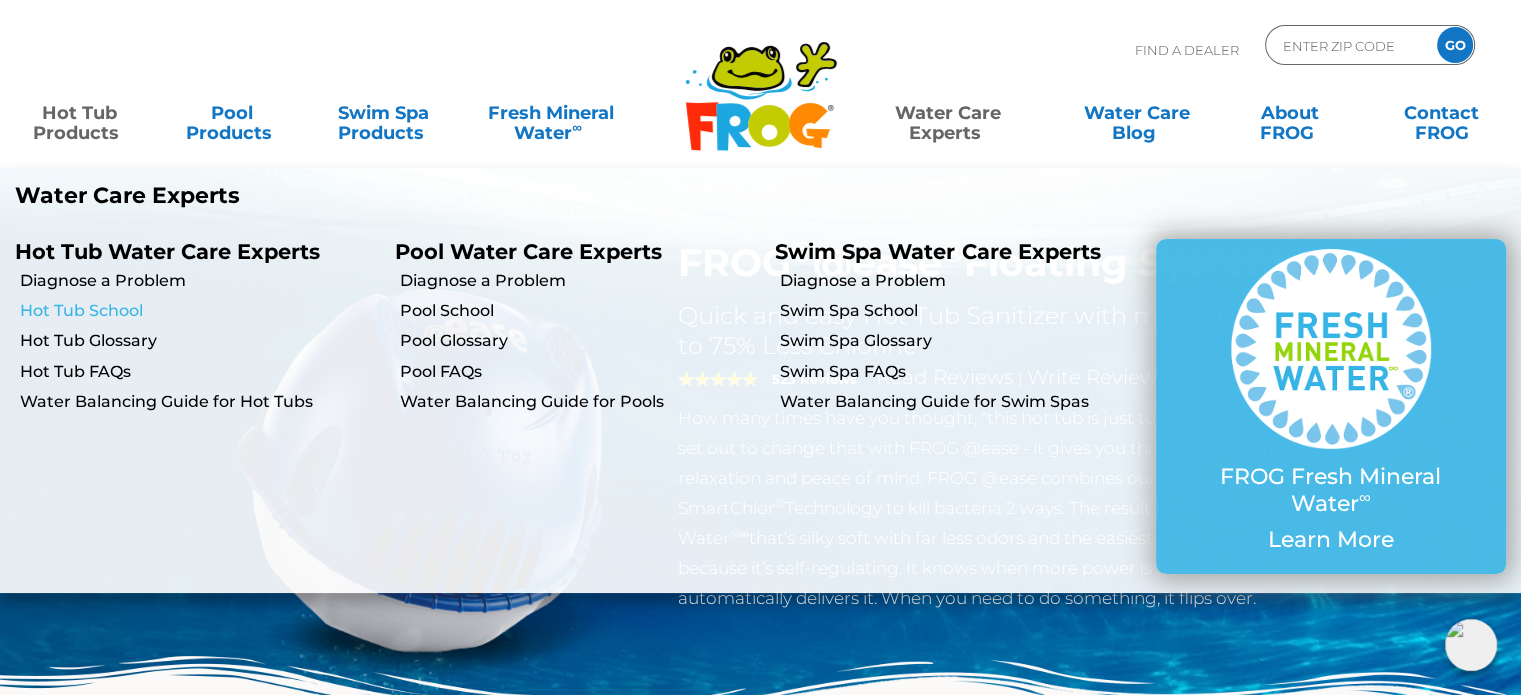 click on "Hot Tub School" at bounding box center (200, 311) 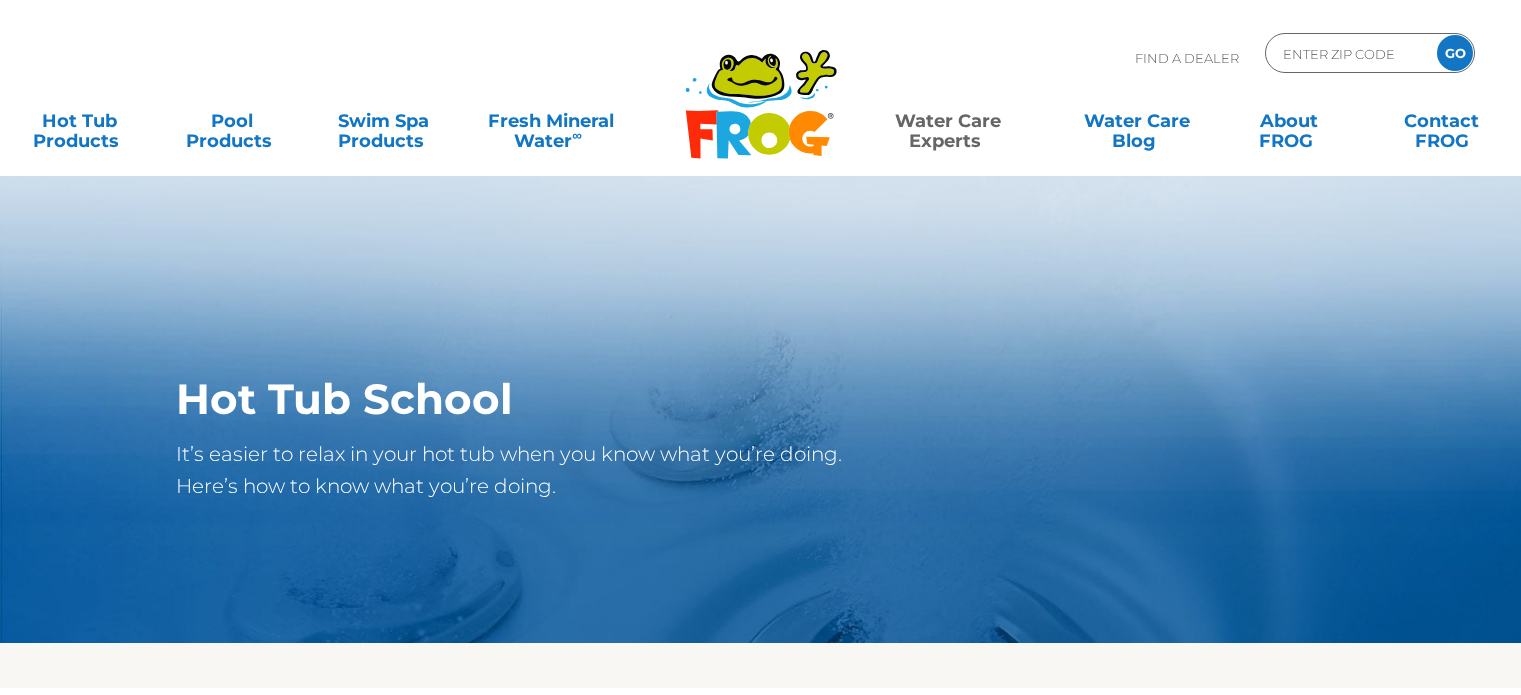 scroll, scrollTop: 0, scrollLeft: 0, axis: both 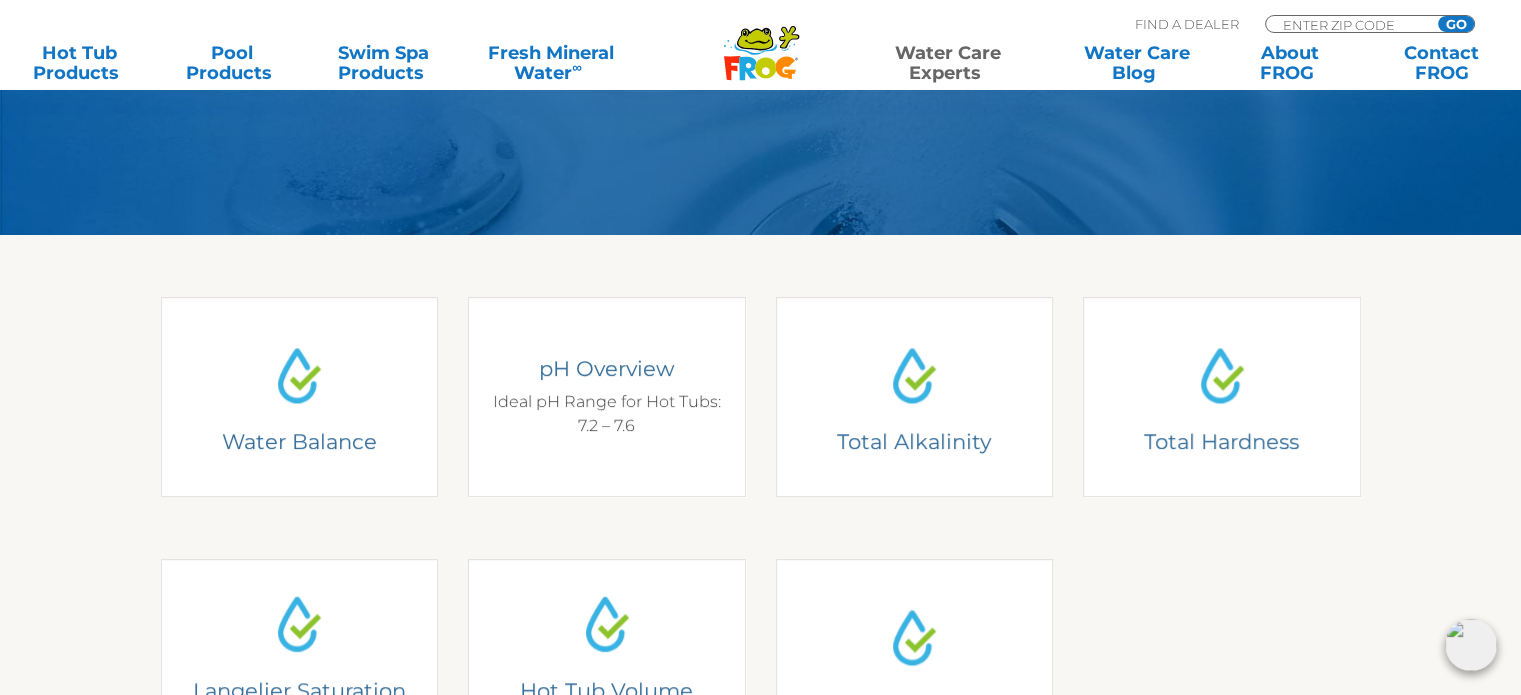 click on "pH Overview Ideal pH Range for Hot Tubs: 7.2 – 7.6" at bounding box center [607, 396] 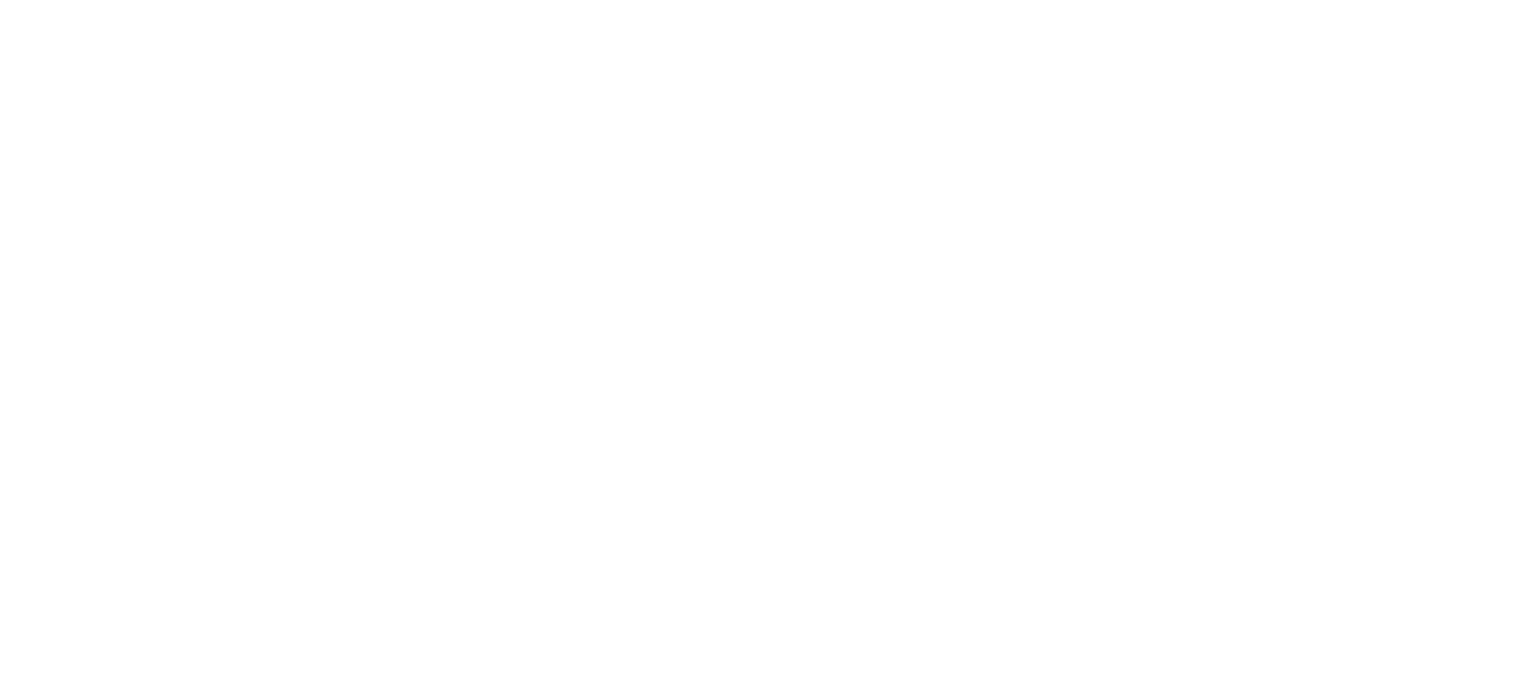 scroll, scrollTop: 0, scrollLeft: 0, axis: both 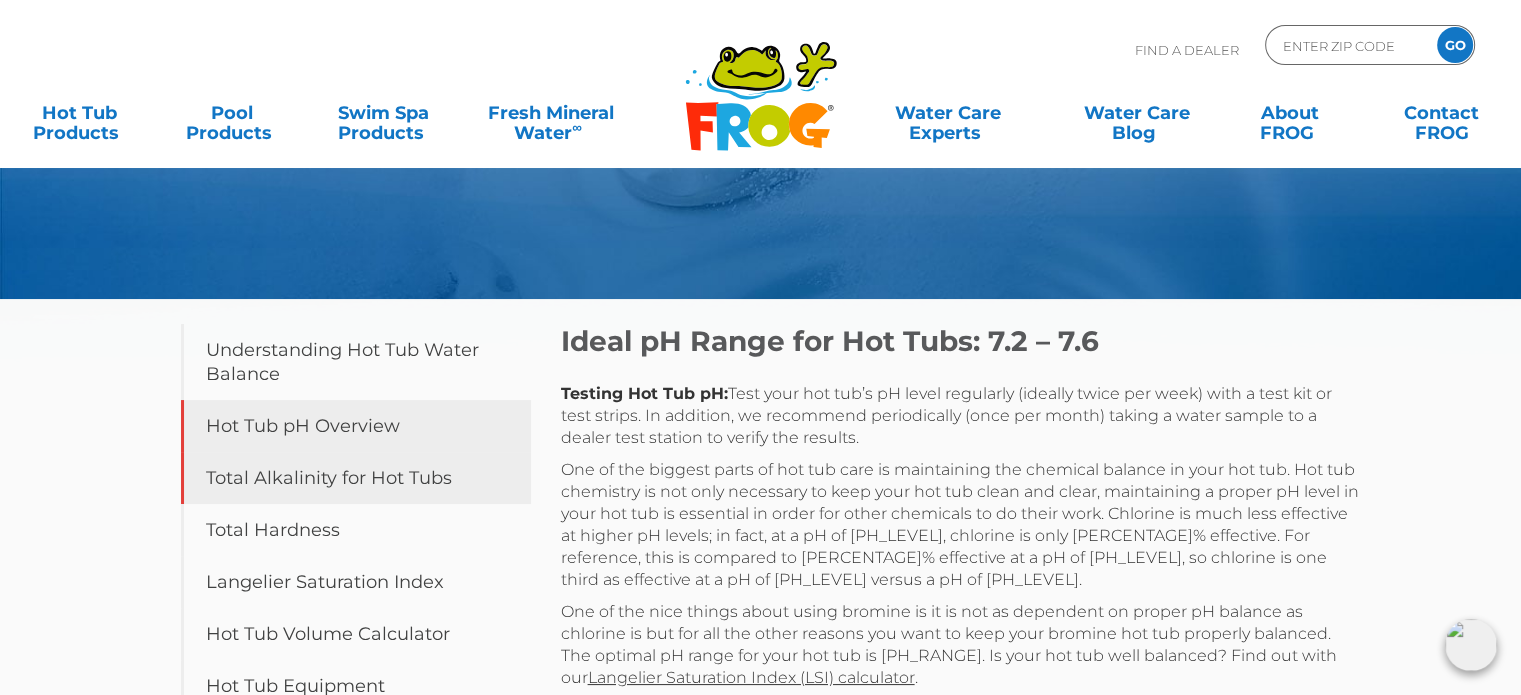 click on "Total Alkalinity for Hot Tubs" at bounding box center (356, 478) 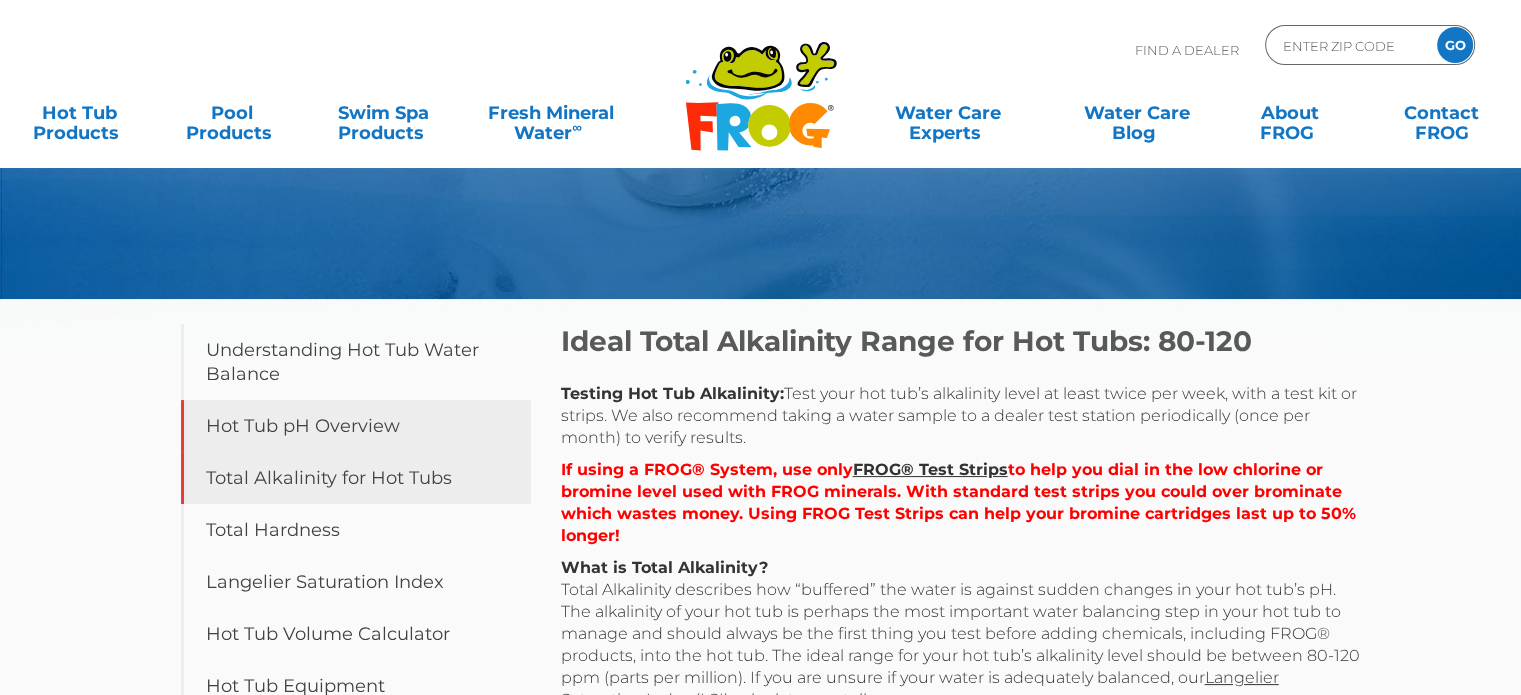 scroll, scrollTop: 0, scrollLeft: 0, axis: both 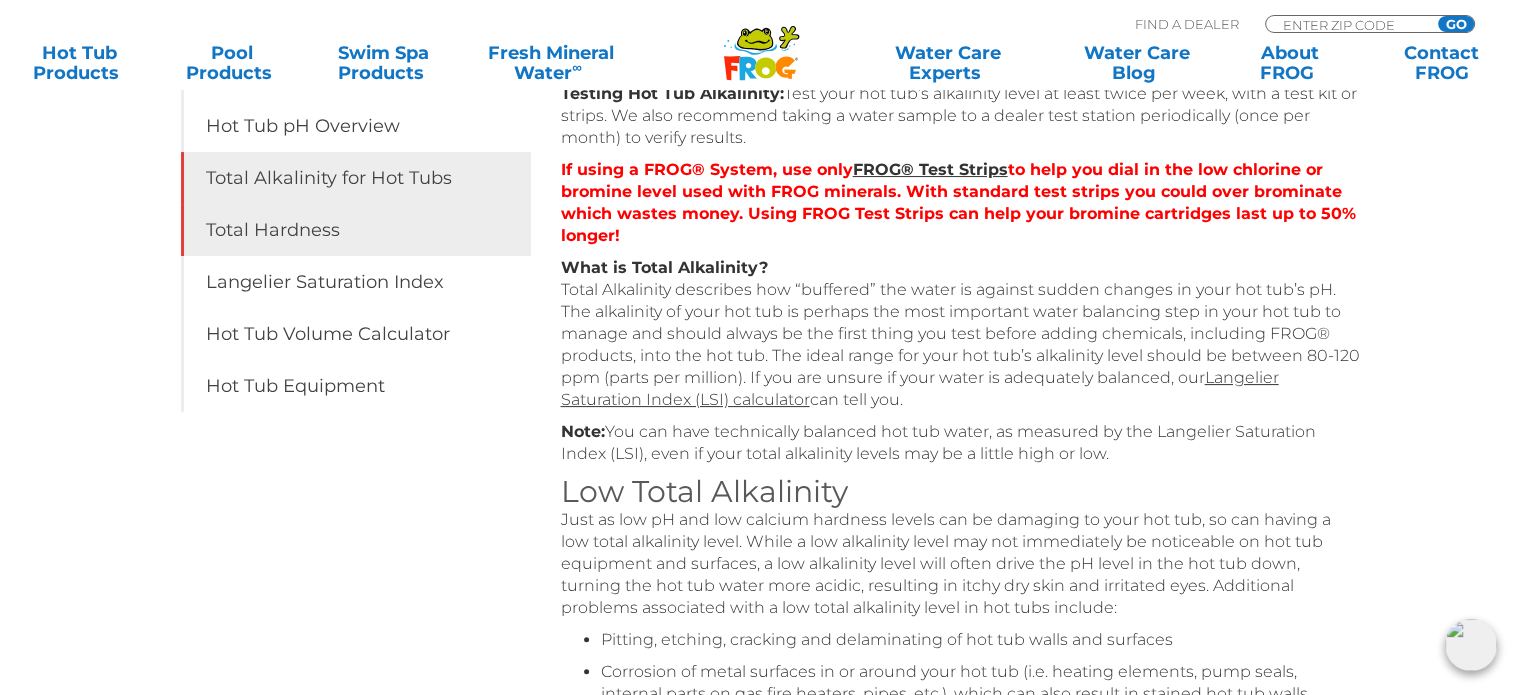 click on "Total Hardness" at bounding box center (356, 230) 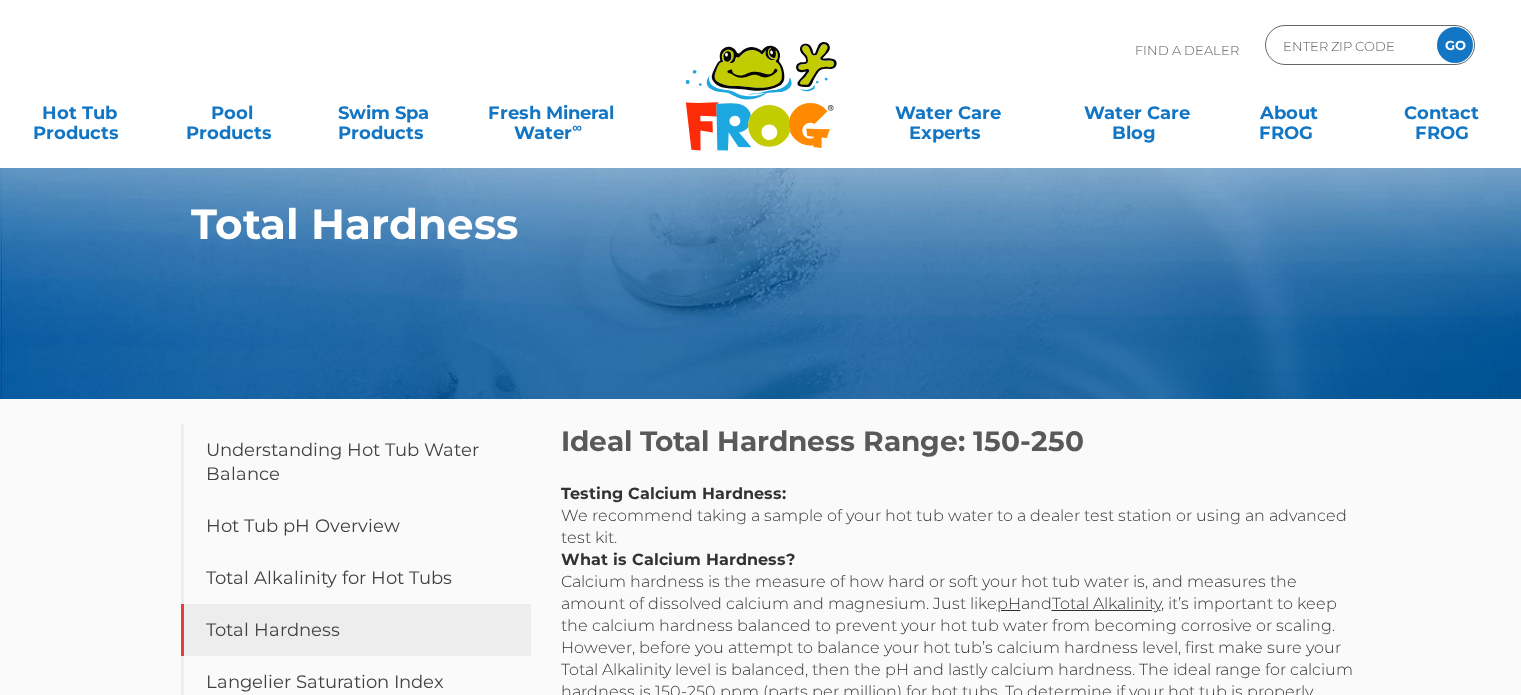 scroll, scrollTop: 0, scrollLeft: 0, axis: both 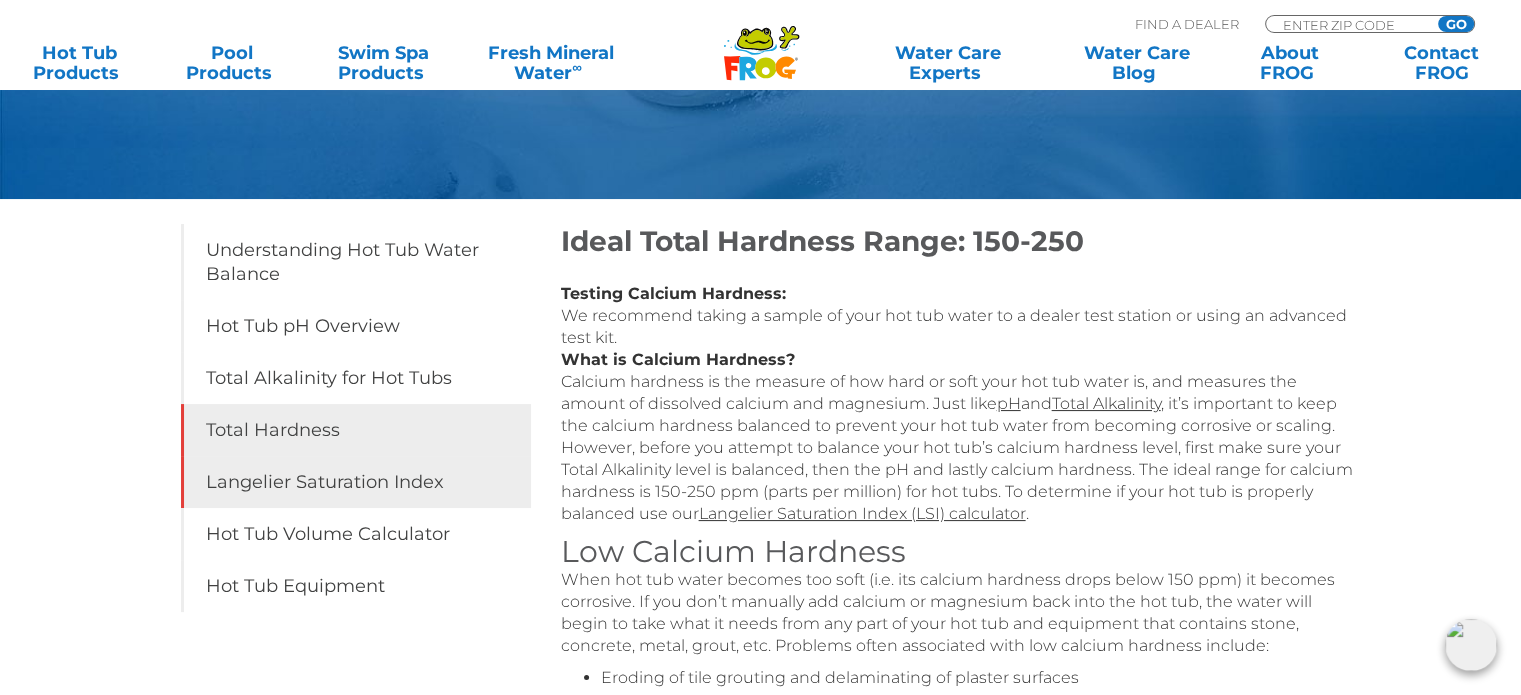 click on "Langelier Saturation Index" at bounding box center (356, 482) 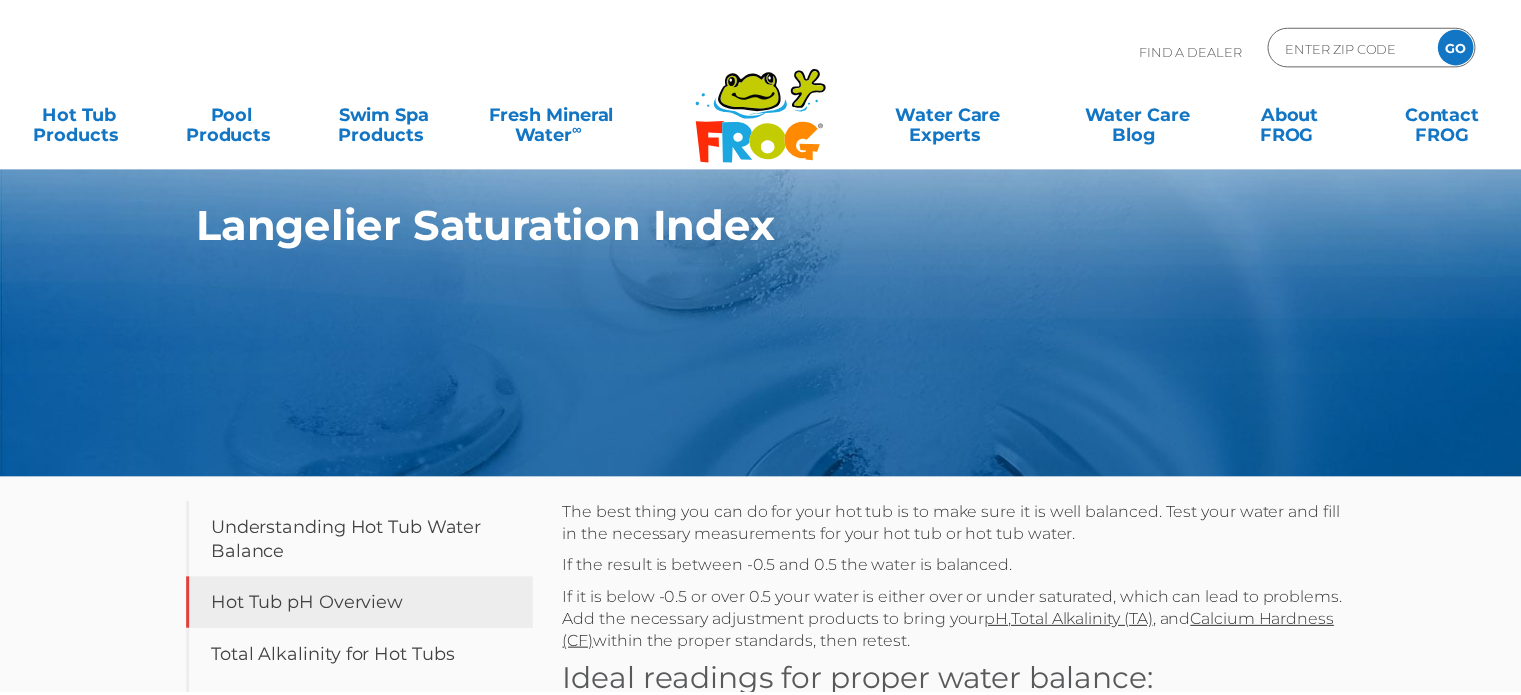 scroll, scrollTop: 0, scrollLeft: 0, axis: both 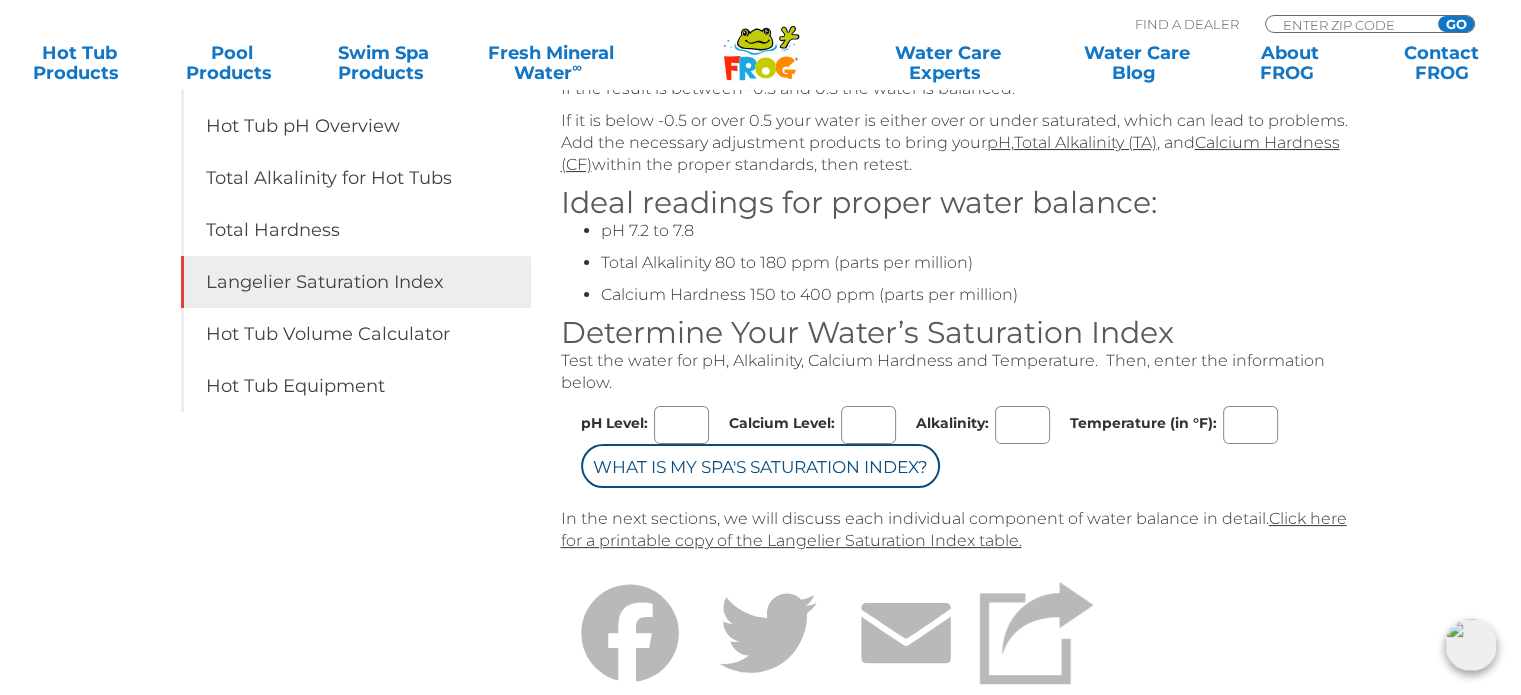 click on "pH Level:" at bounding box center (681, 425) 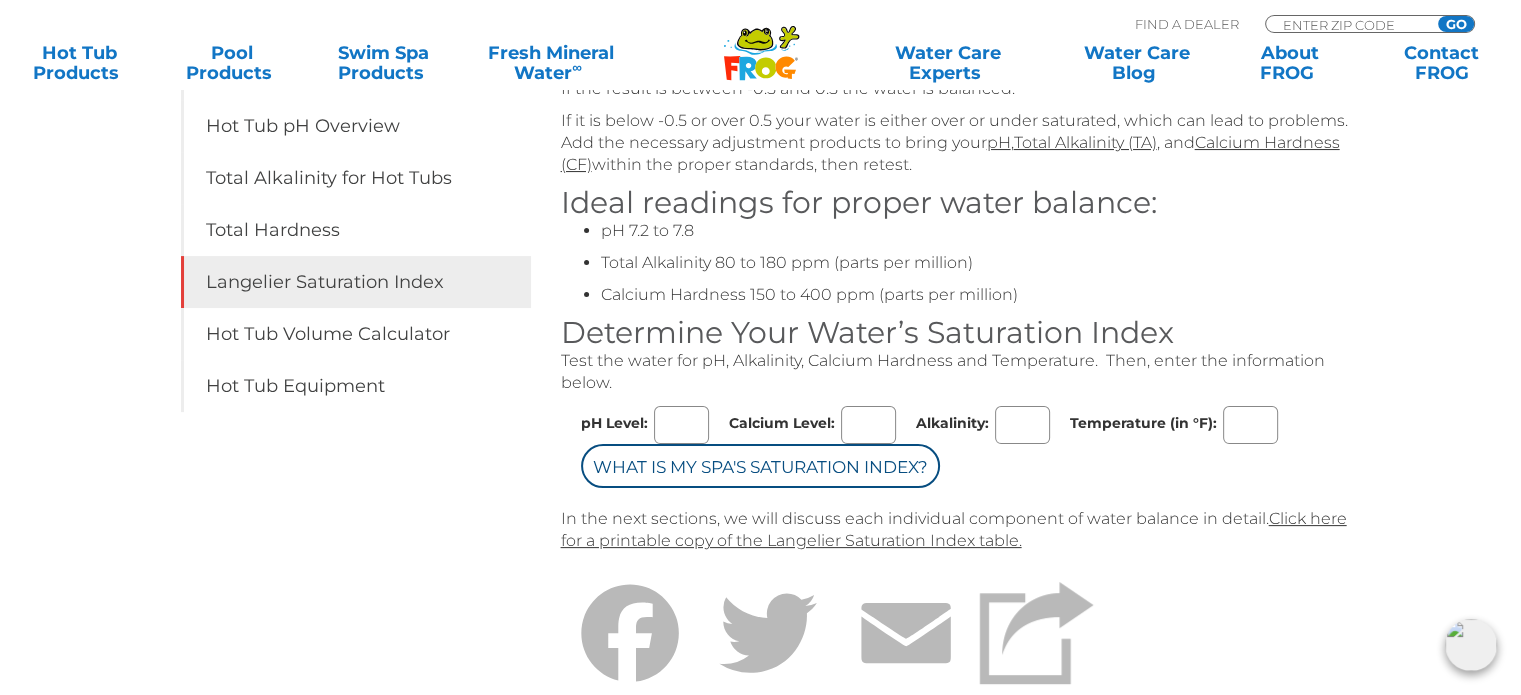 scroll, scrollTop: 300, scrollLeft: 0, axis: vertical 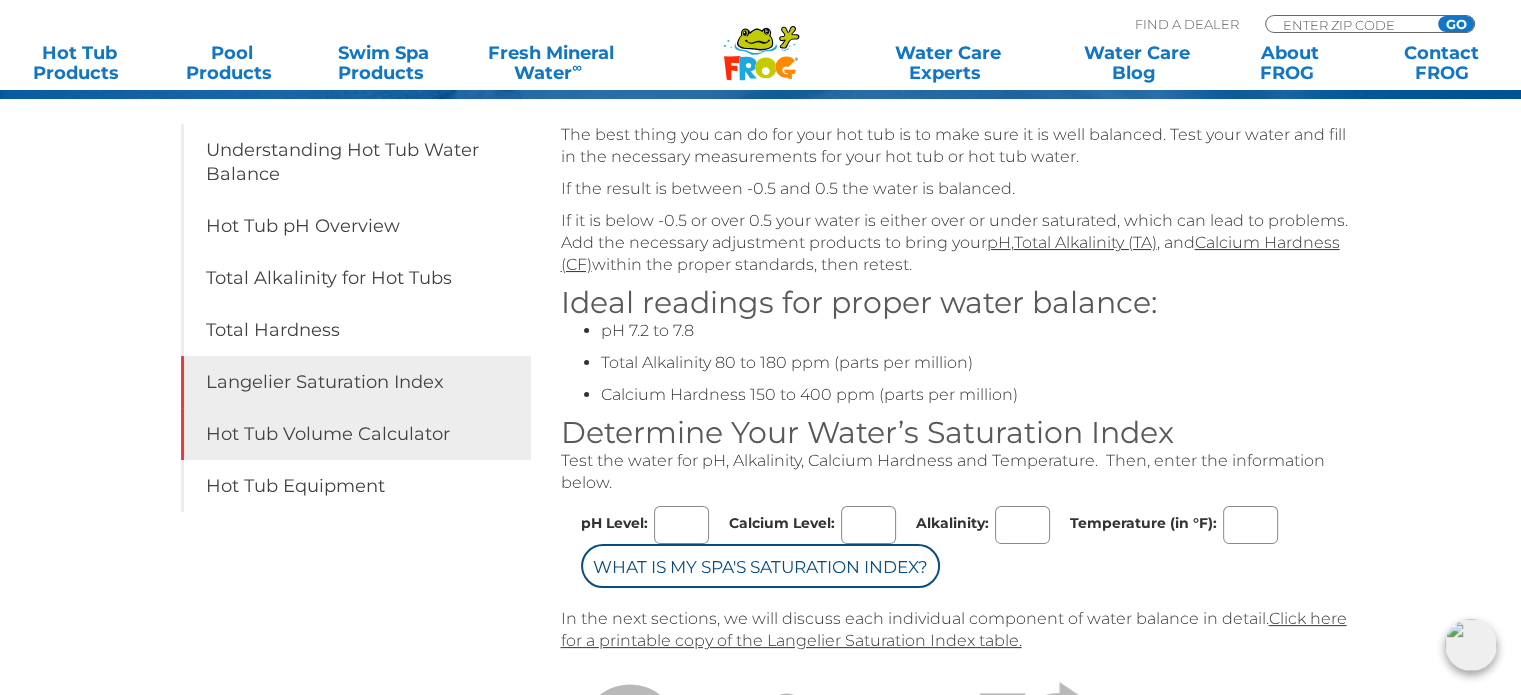 click on "Hot Tub Volume Calculator" at bounding box center (356, 434) 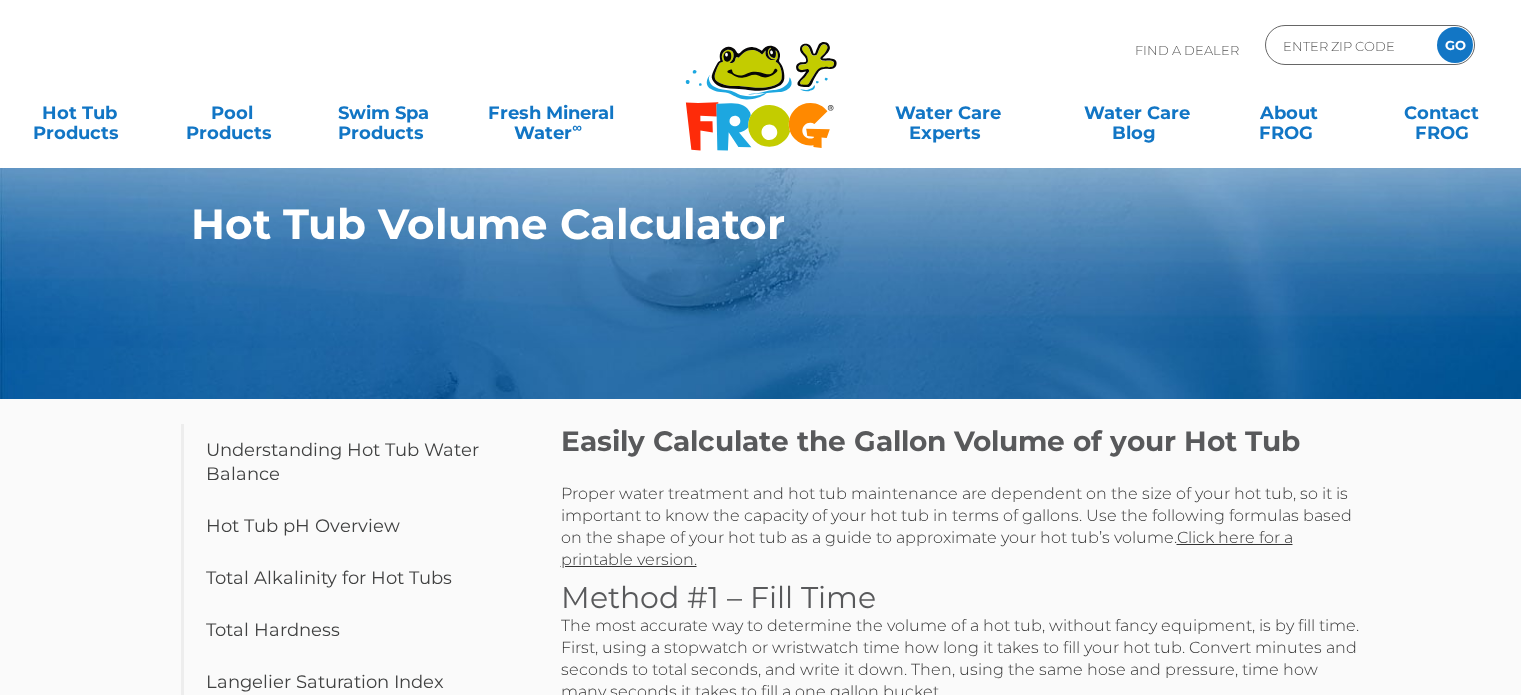 scroll, scrollTop: 0, scrollLeft: 0, axis: both 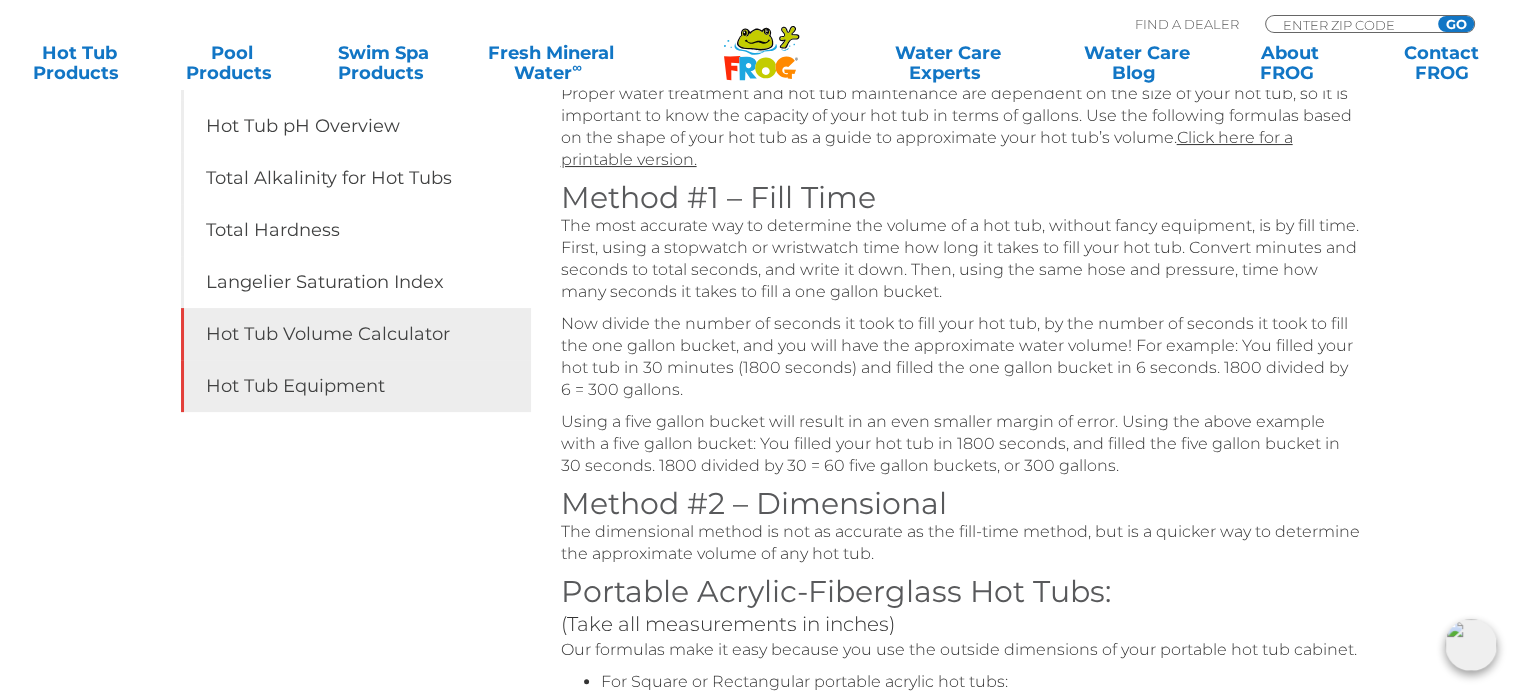 click on "Hot Tub Equipment" at bounding box center (356, 386) 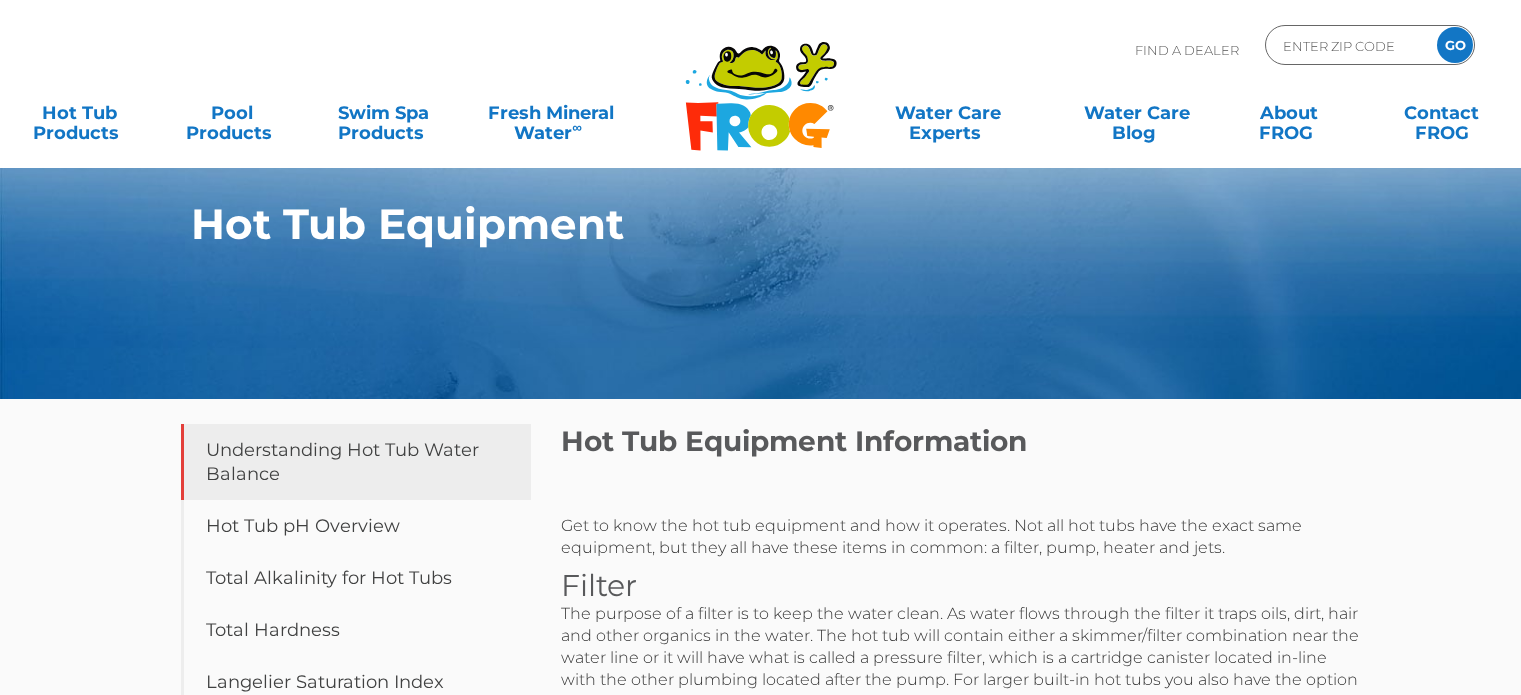 scroll, scrollTop: 0, scrollLeft: 0, axis: both 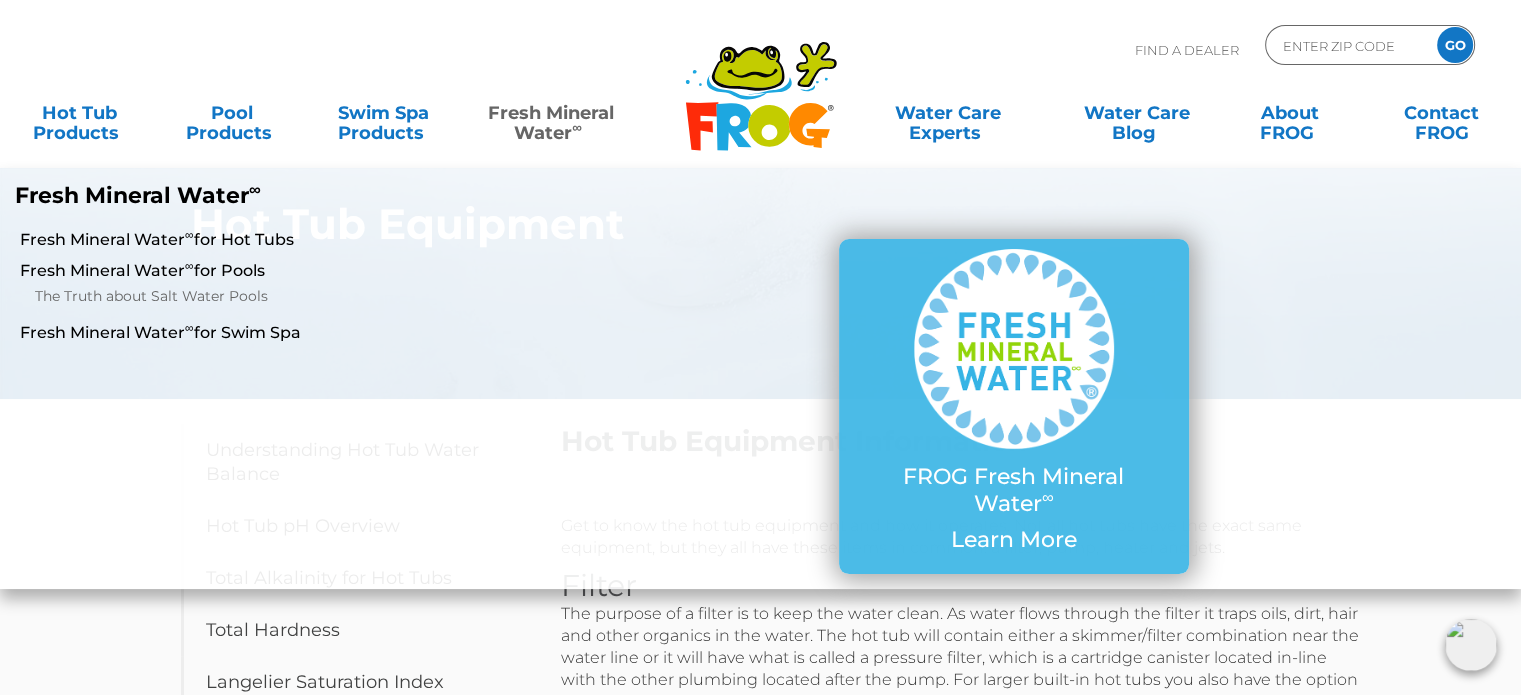 click on "Fresh Mineral  Water ∞" at bounding box center [551, 113] 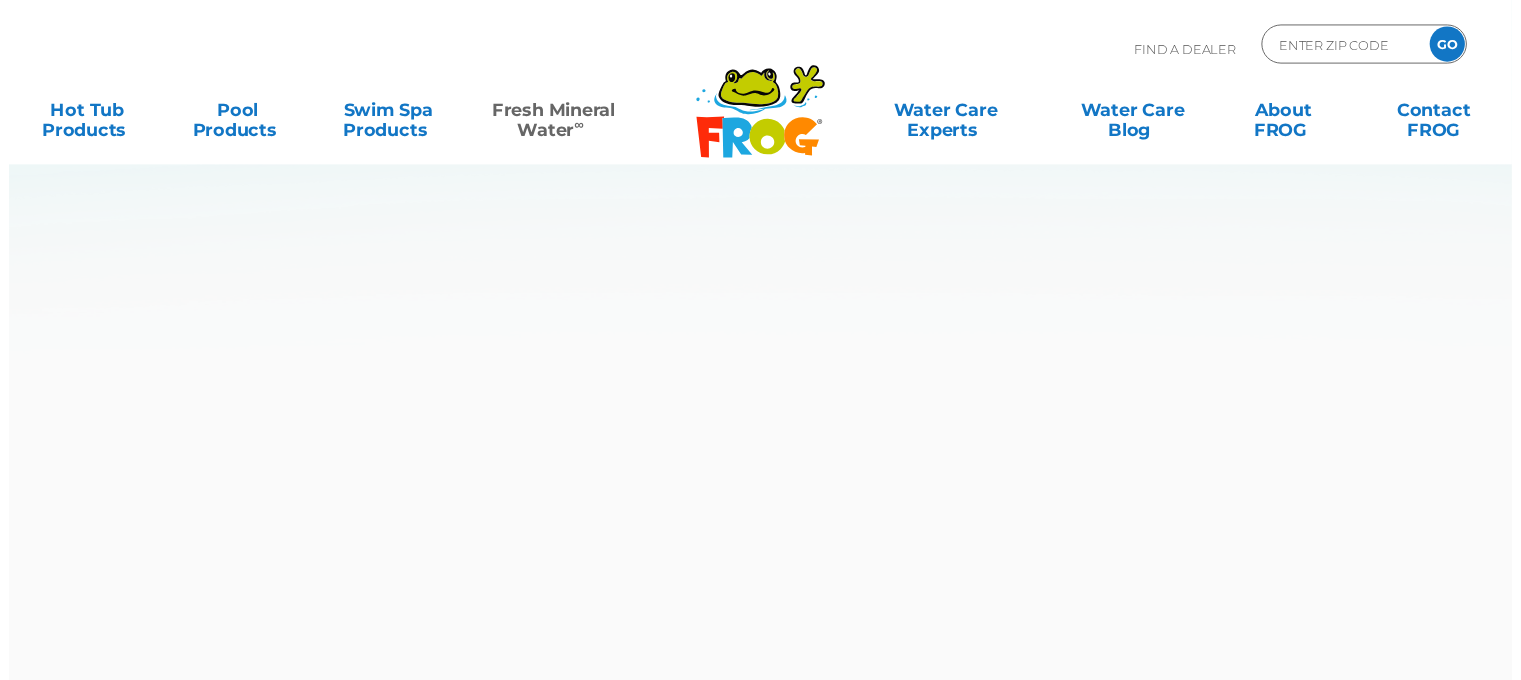 scroll, scrollTop: 0, scrollLeft: 0, axis: both 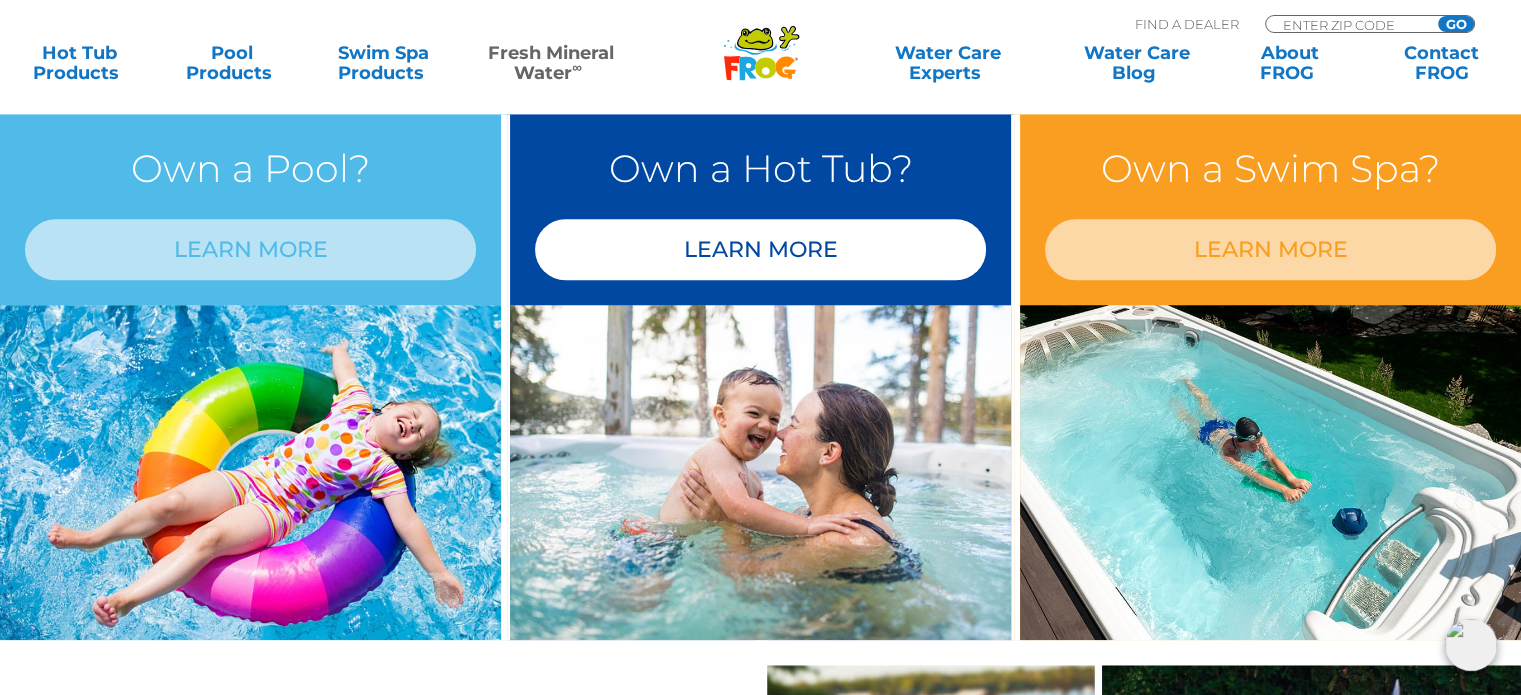 click on "LEARN MORE" at bounding box center [760, 249] 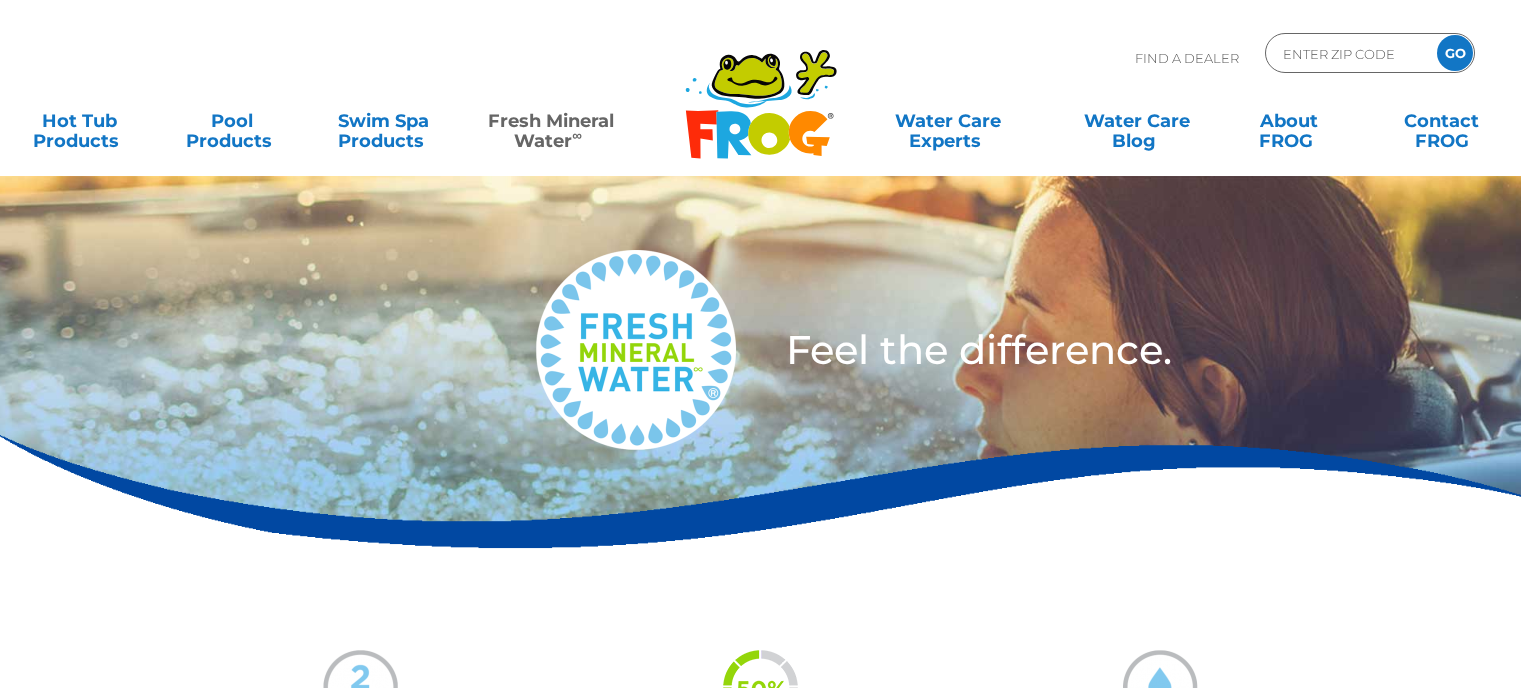 scroll, scrollTop: 0, scrollLeft: 0, axis: both 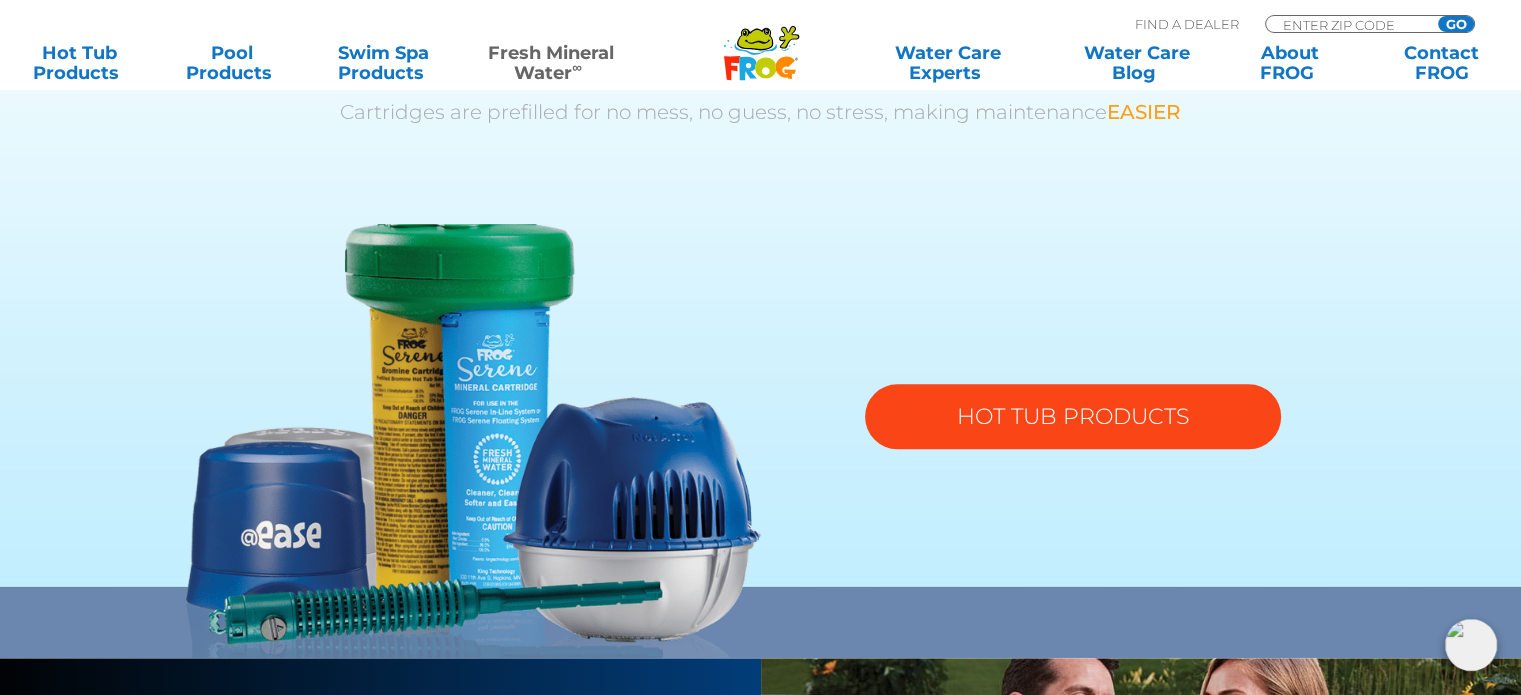 click on "HOT TUB PRODUCTS" at bounding box center [1073, 416] 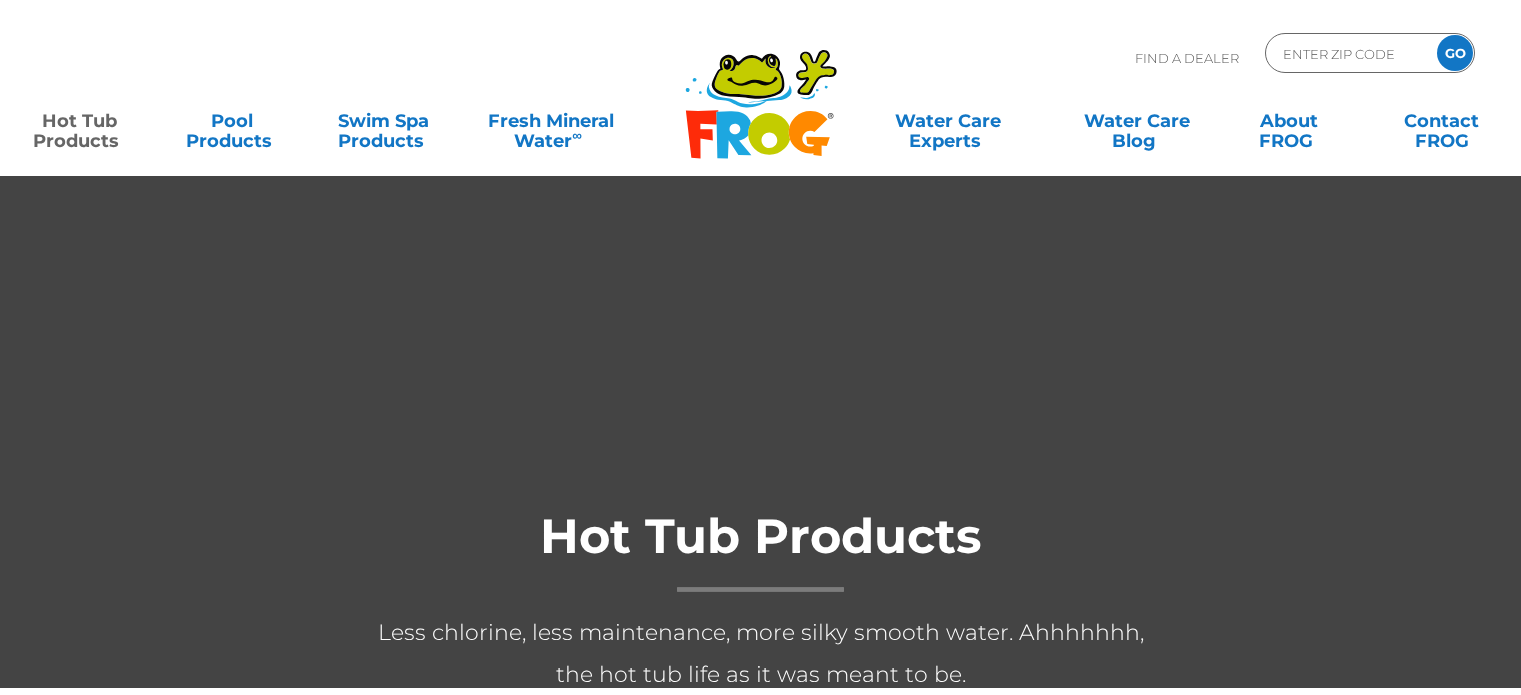 scroll, scrollTop: 0, scrollLeft: 0, axis: both 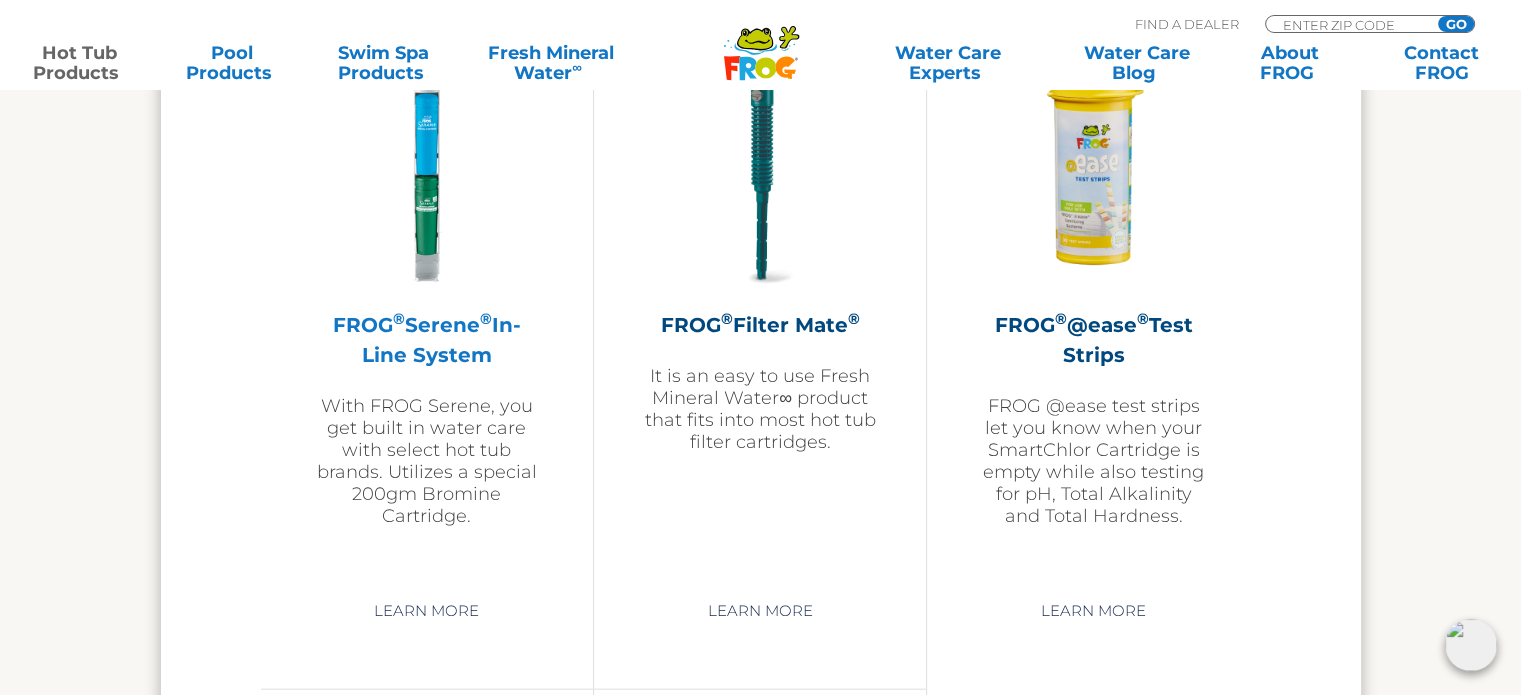 click on "With FROG Serene, you get built in water care with select hot tub brands.  Utilizes a special 200gm Bromine Cartridge." at bounding box center [427, 461] 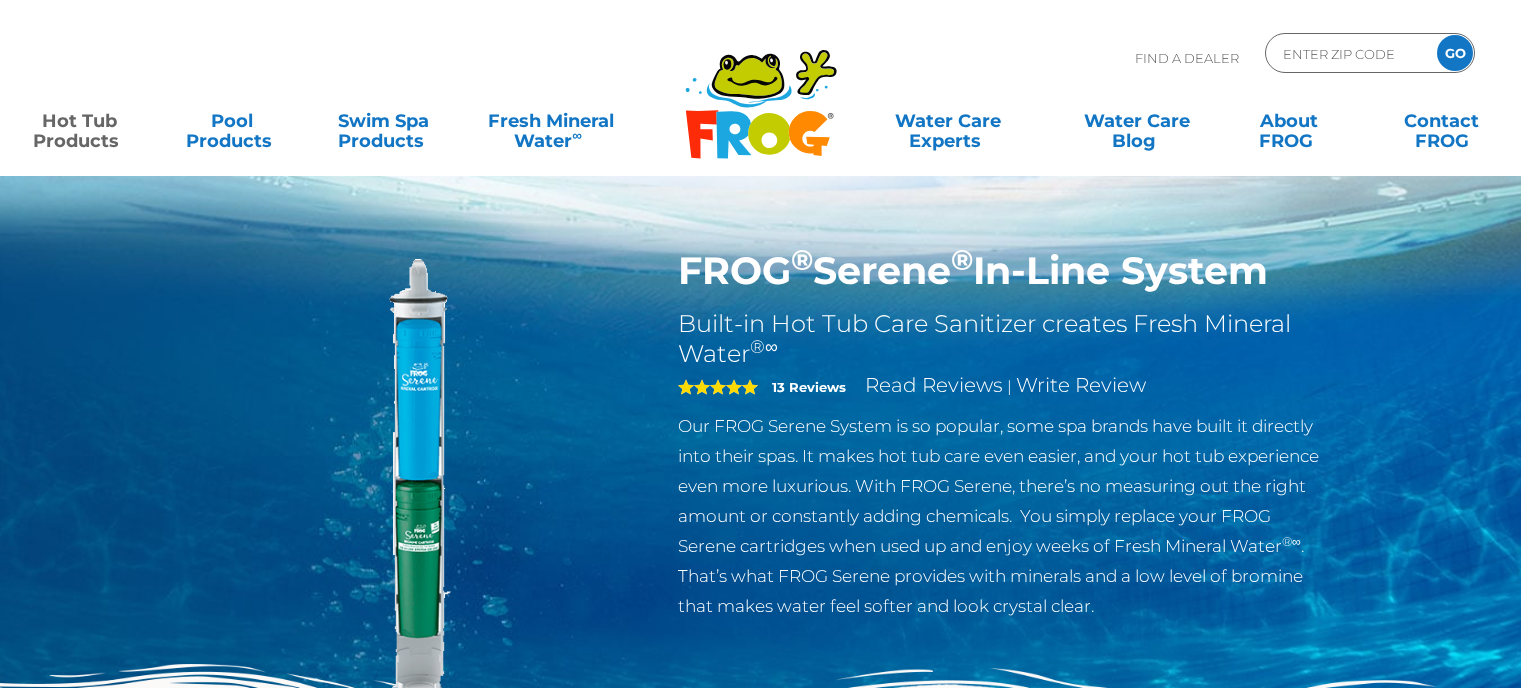 scroll, scrollTop: 0, scrollLeft: 0, axis: both 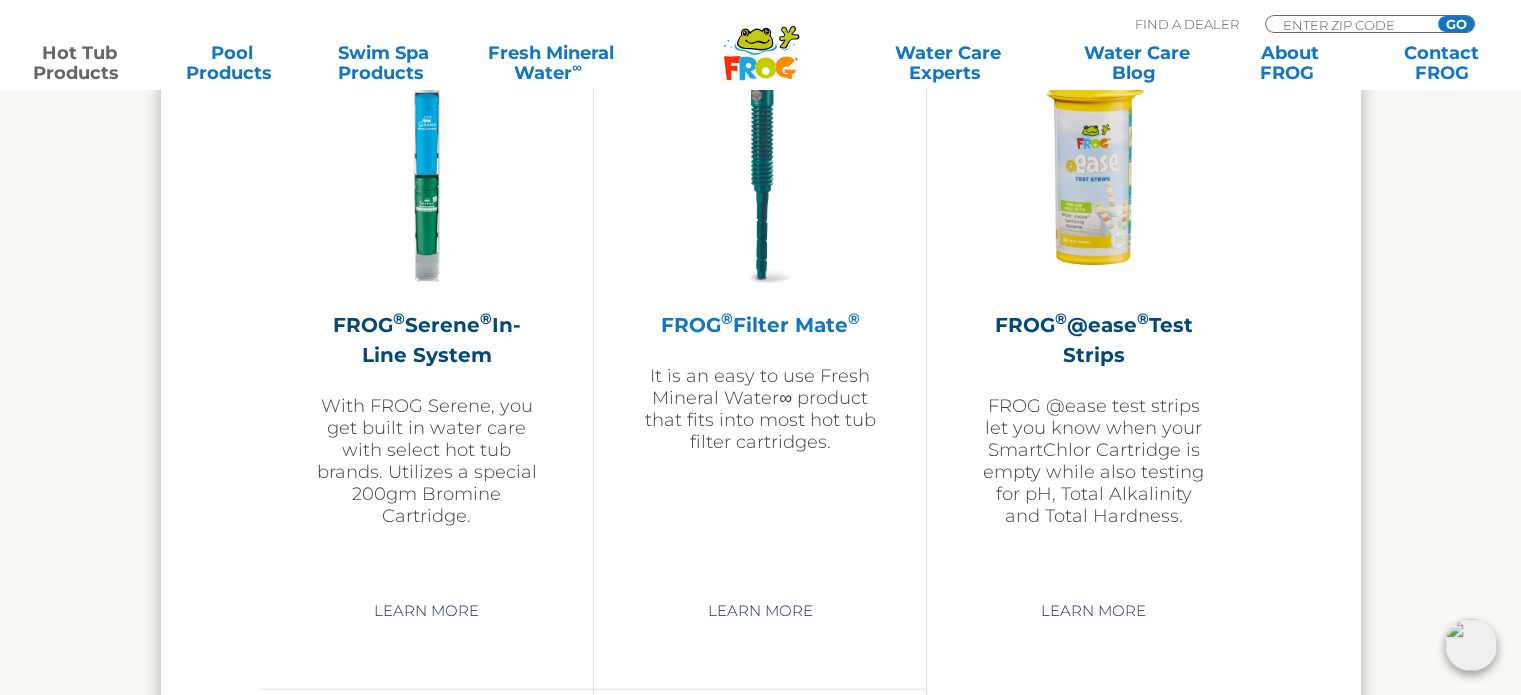 click on "It is an easy to use Fresh Mineral Water∞ product that fits into most hot tub filter cartridges." at bounding box center (760, 409) 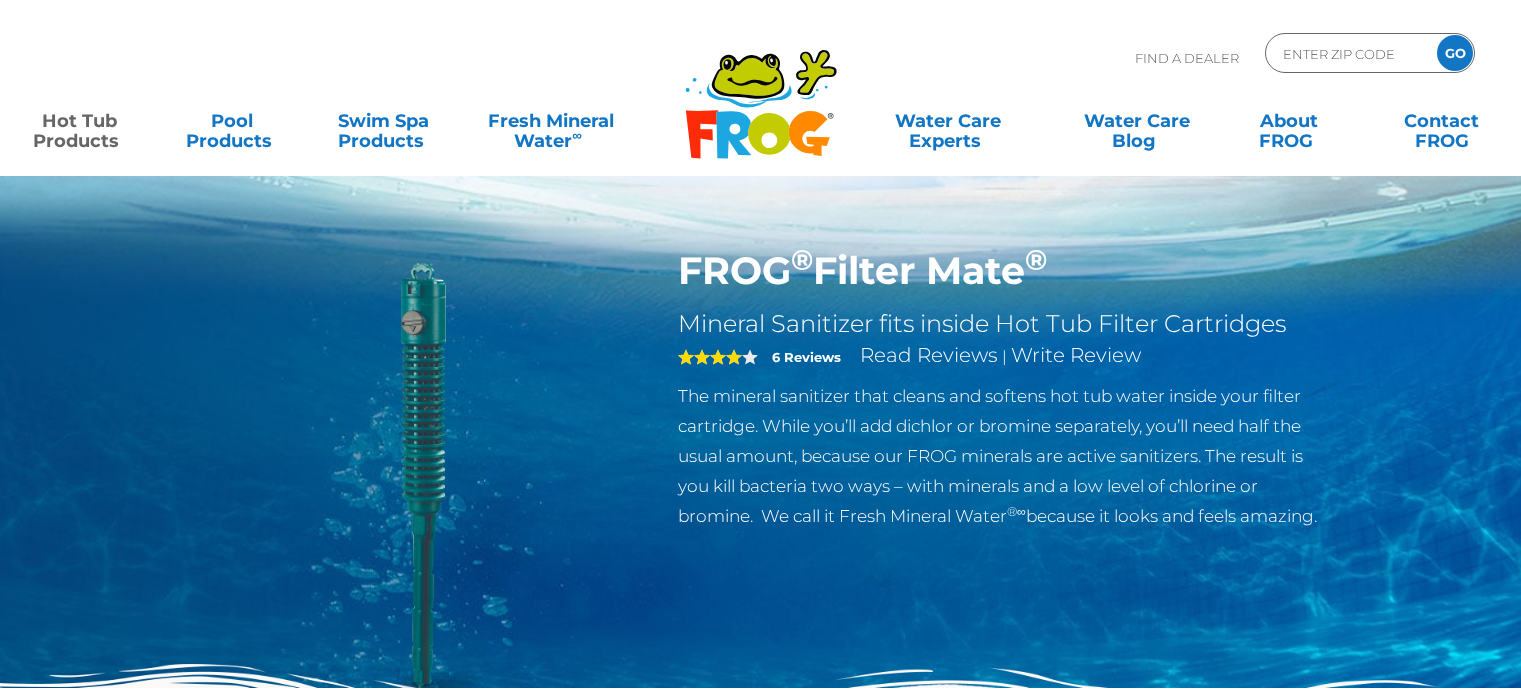 scroll, scrollTop: 0, scrollLeft: 0, axis: both 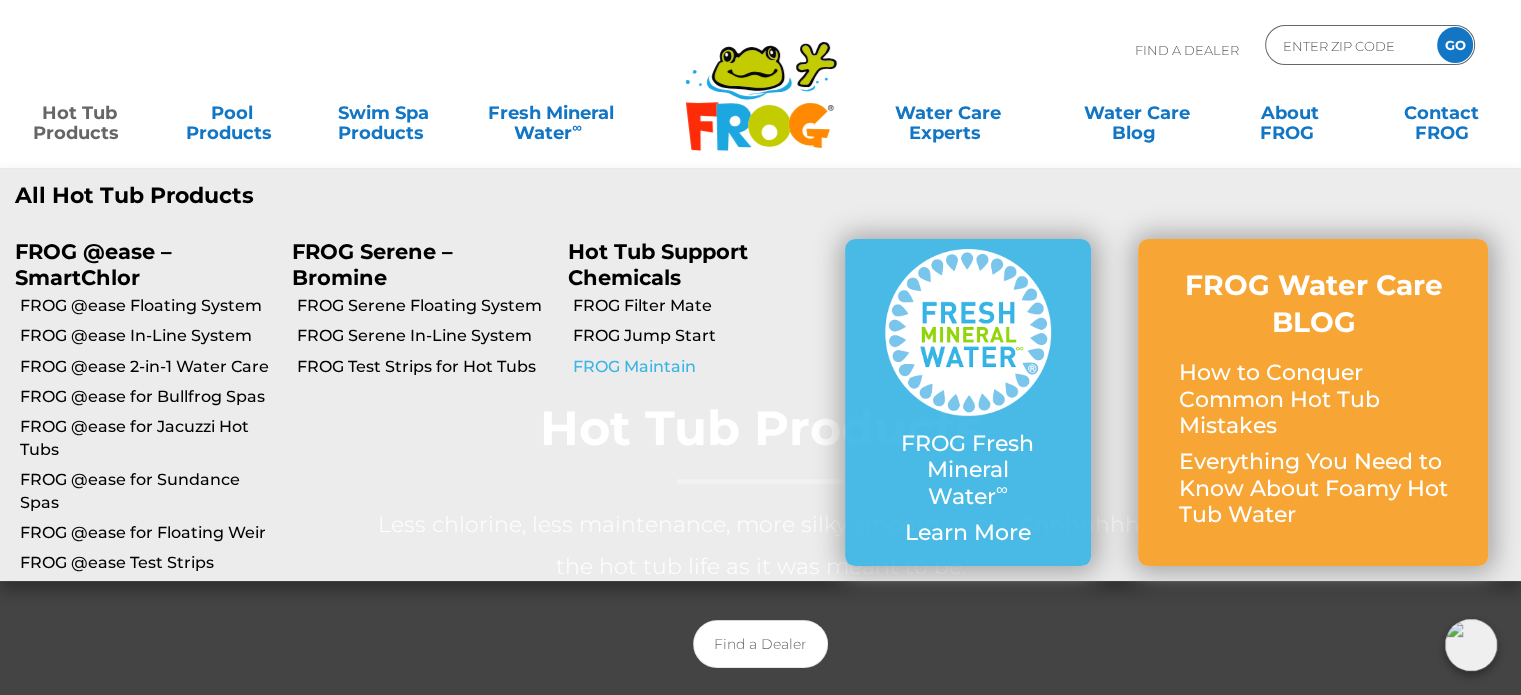 click on "FROG Maintain" at bounding box center [701, 367] 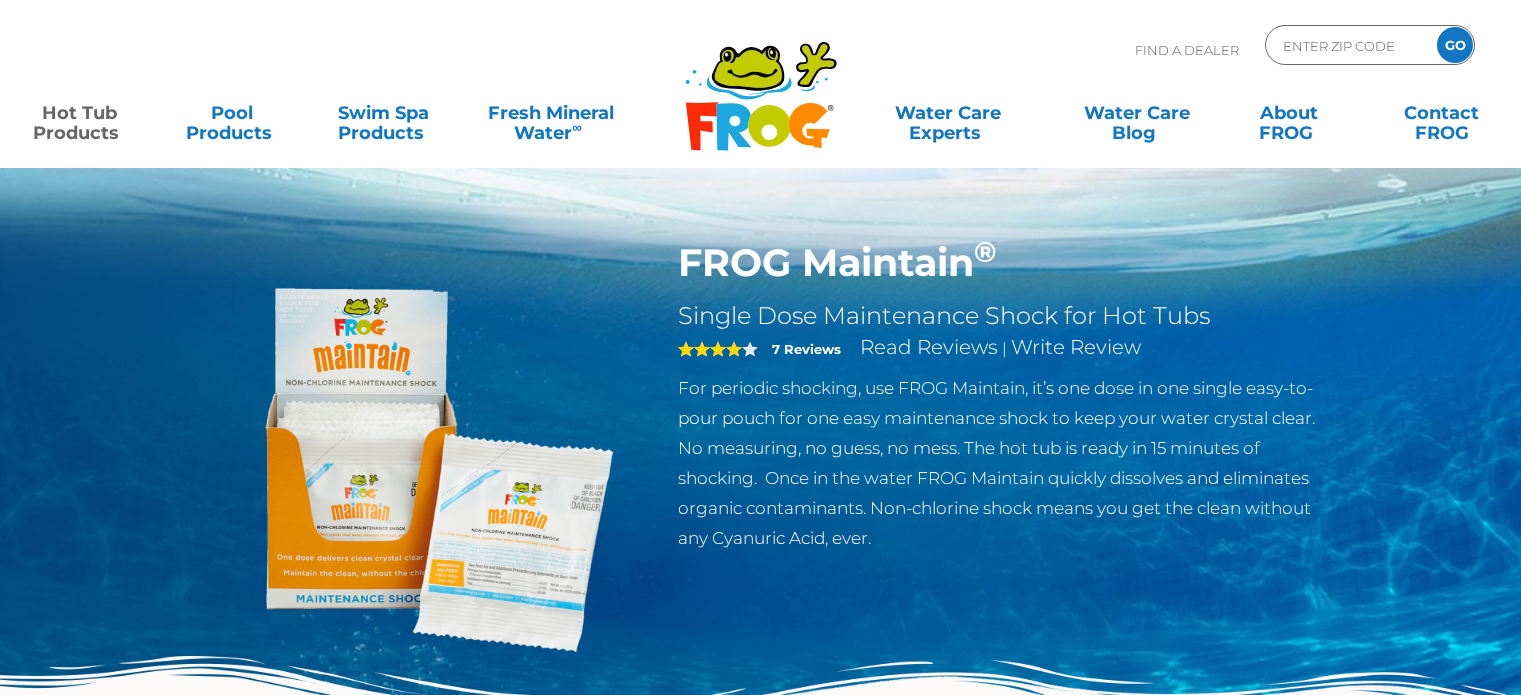 scroll, scrollTop: 0, scrollLeft: 0, axis: both 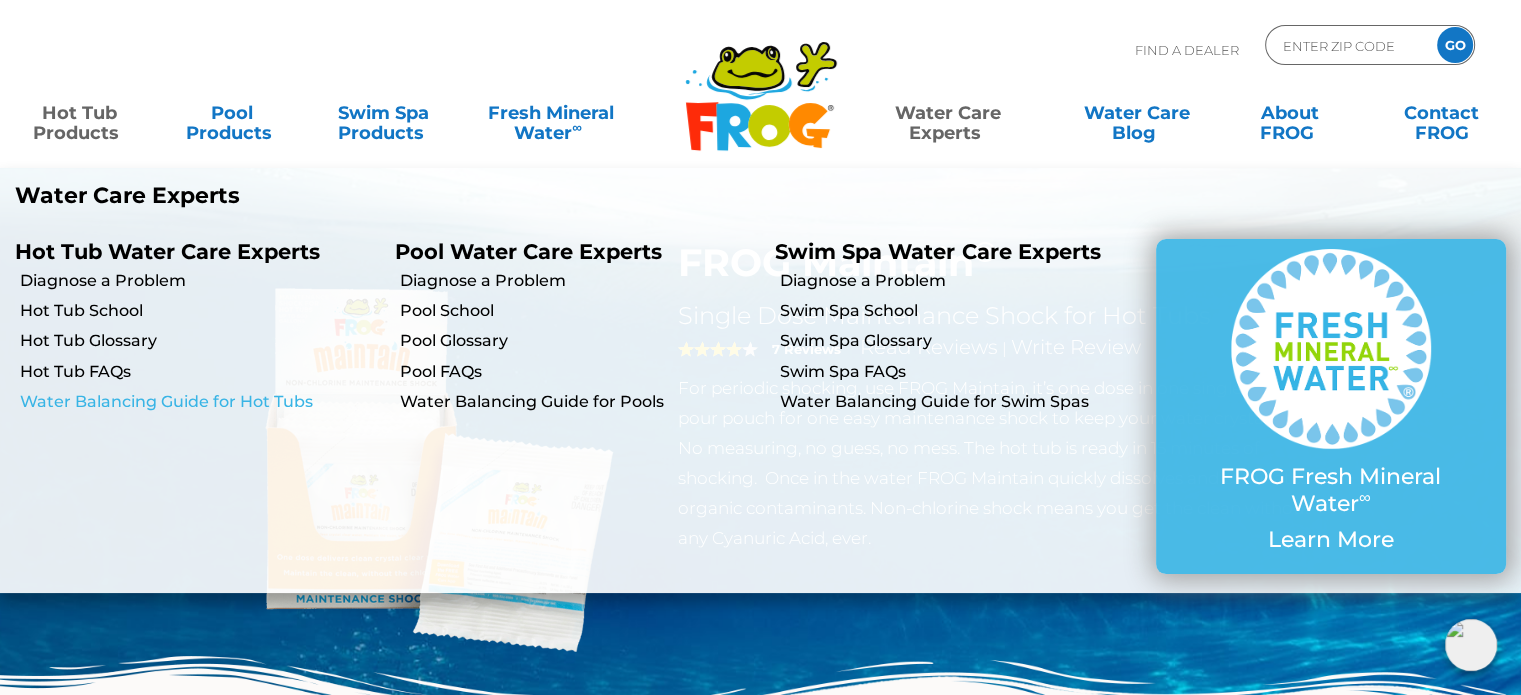 click on "Water Balancing Guide for Hot Tubs" at bounding box center (200, 402) 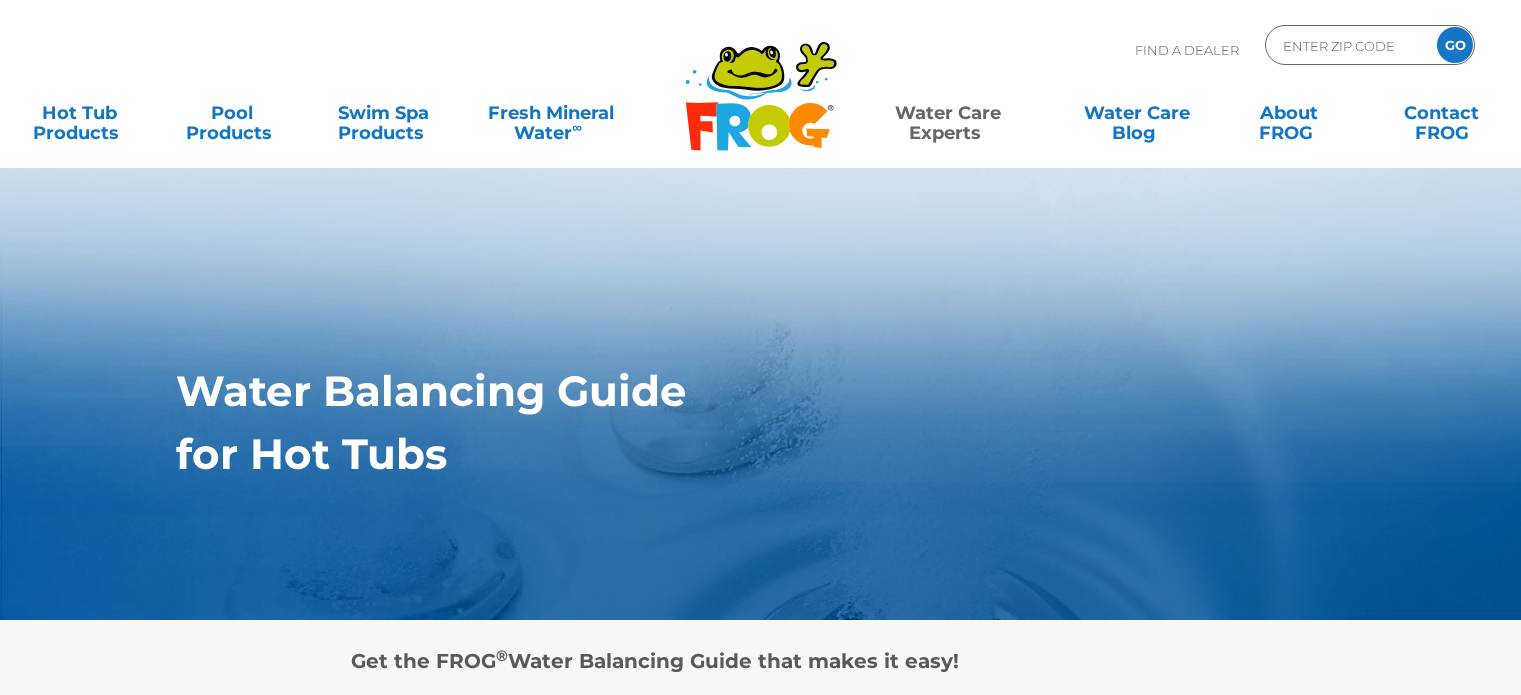 scroll, scrollTop: 0, scrollLeft: 0, axis: both 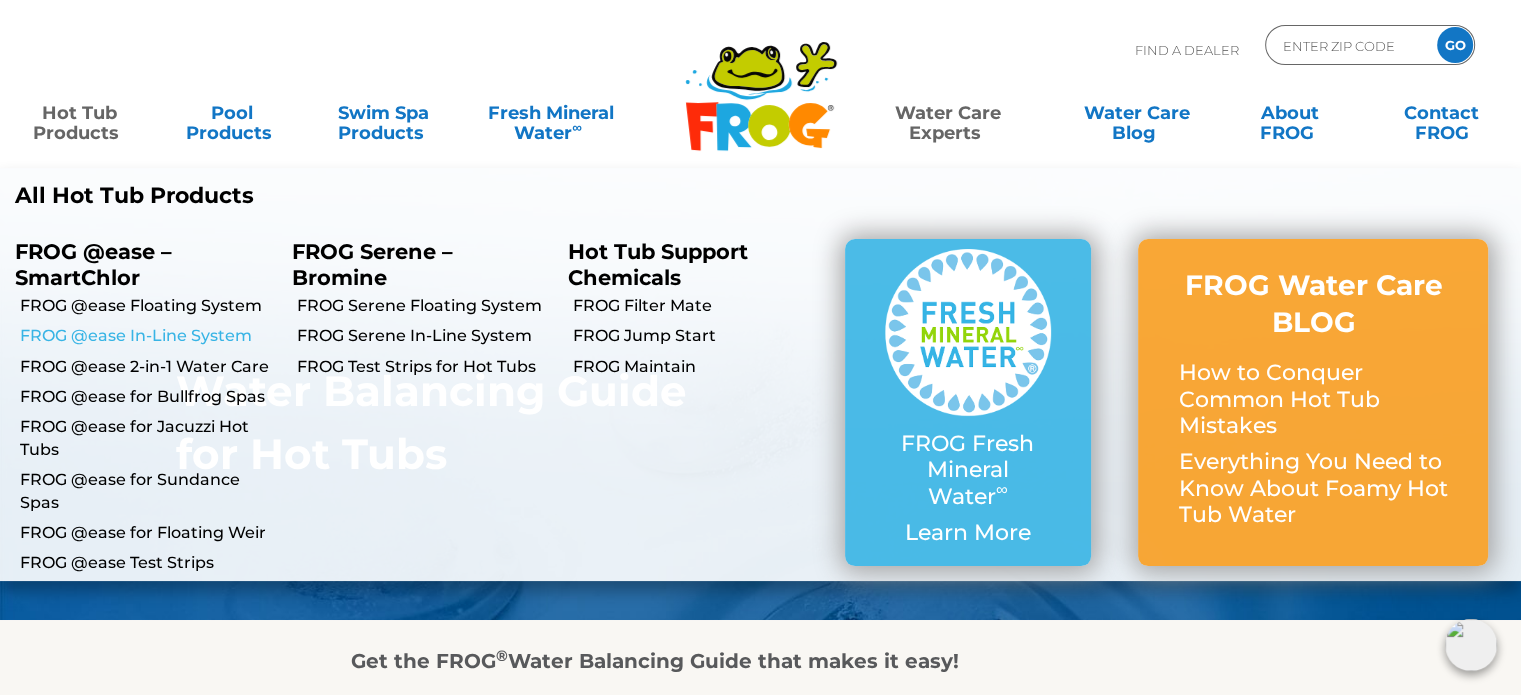 click on "FROG @ease In-Line System" at bounding box center (148, 336) 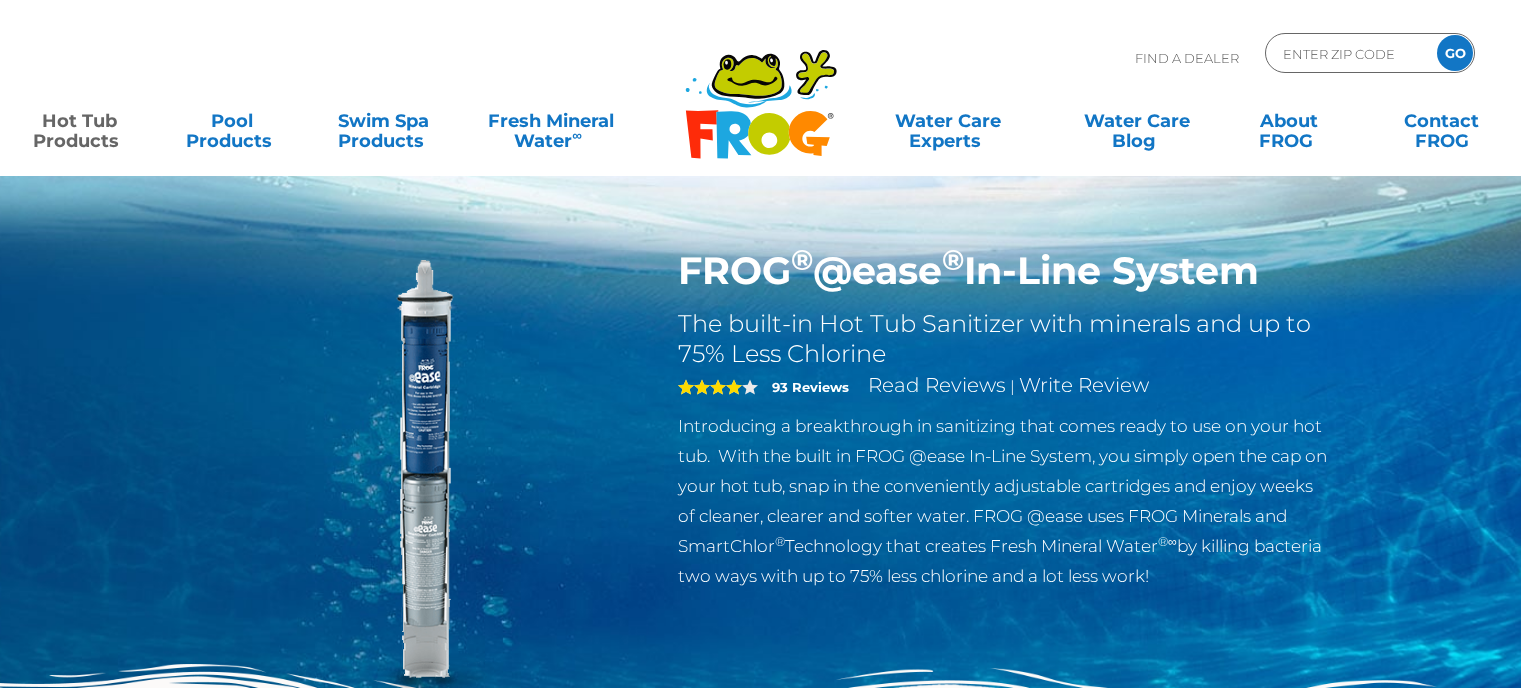 scroll, scrollTop: 0, scrollLeft: 0, axis: both 